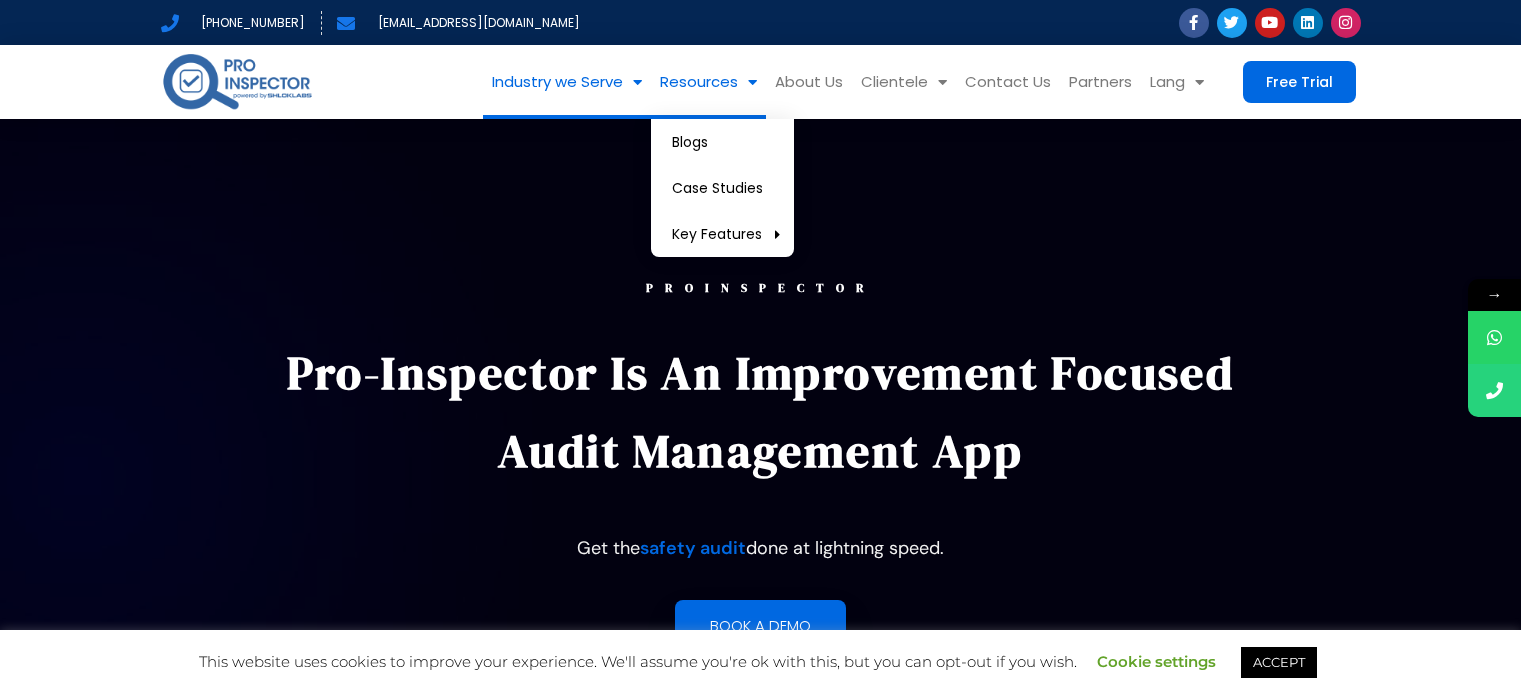 scroll, scrollTop: 0, scrollLeft: 0, axis: both 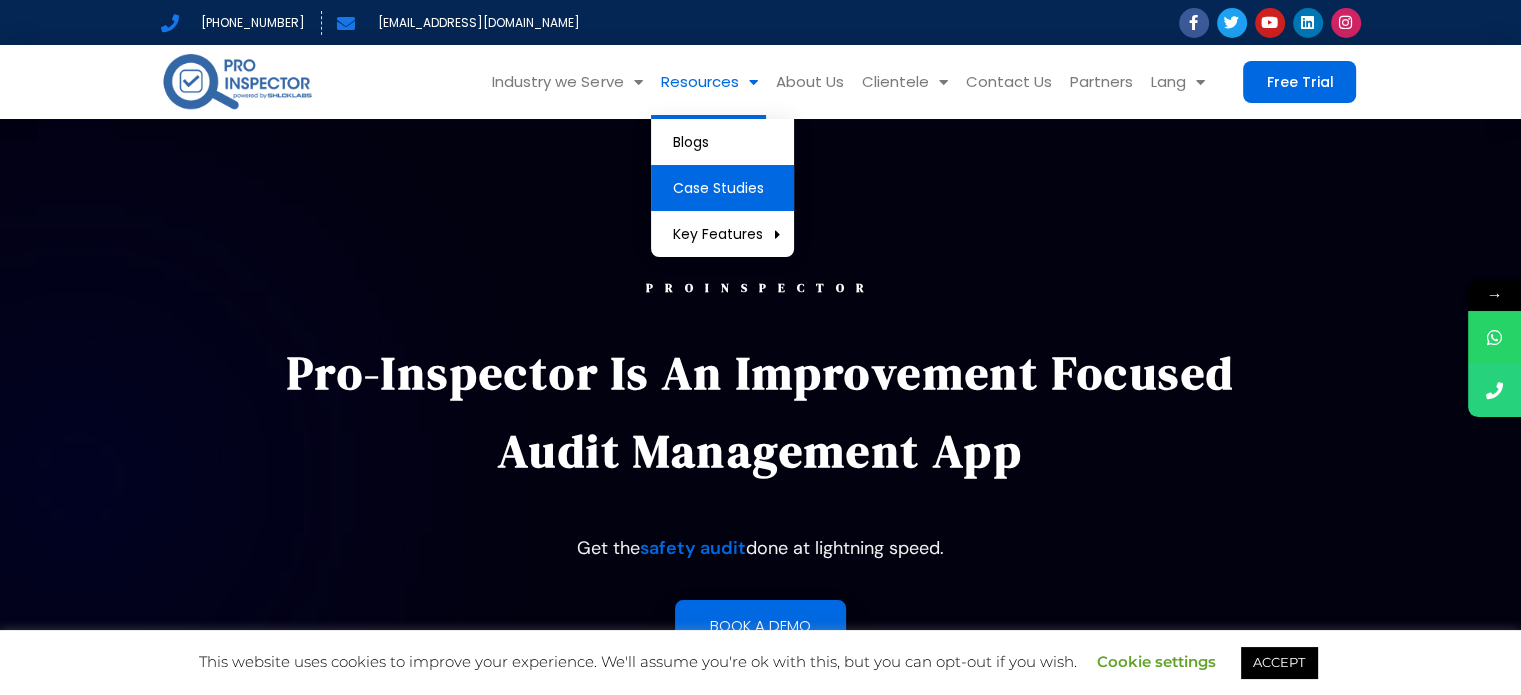 click on "Case Studies" 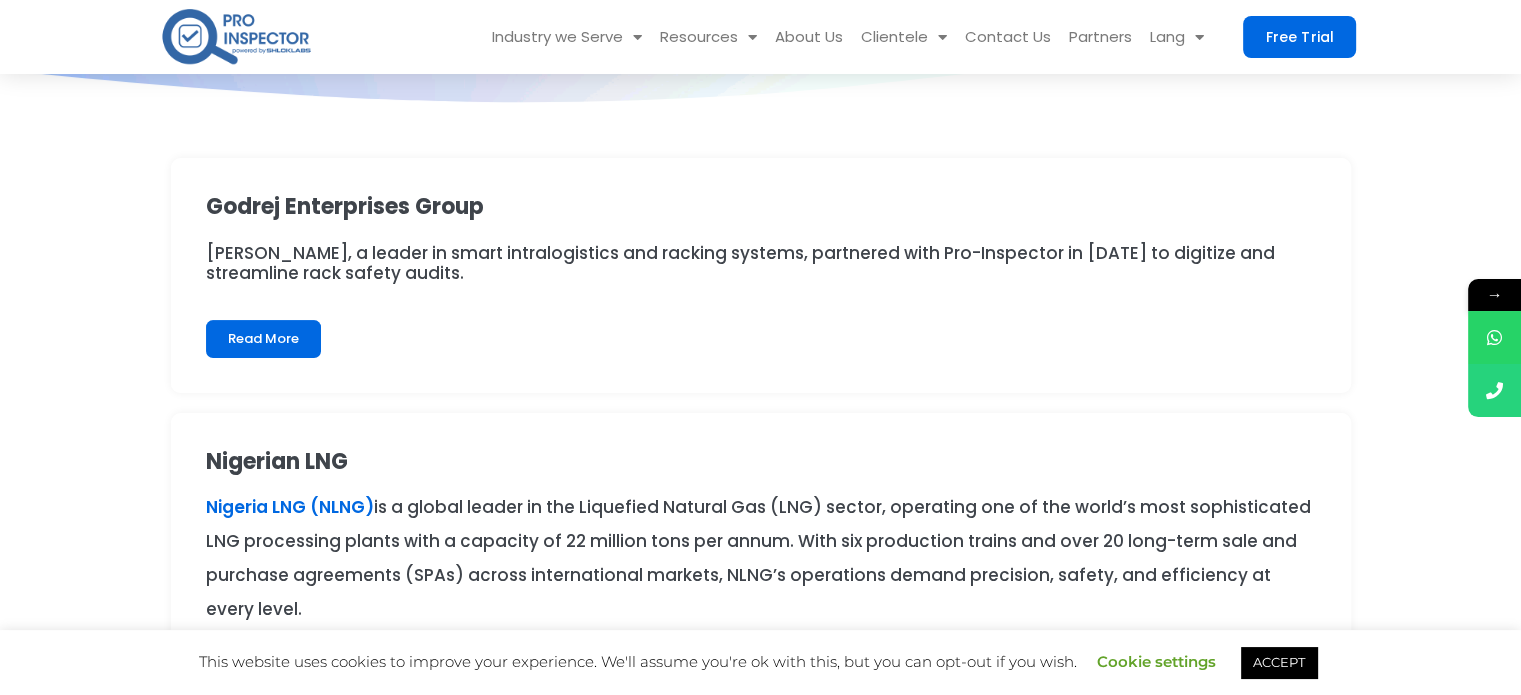 scroll, scrollTop: 400, scrollLeft: 0, axis: vertical 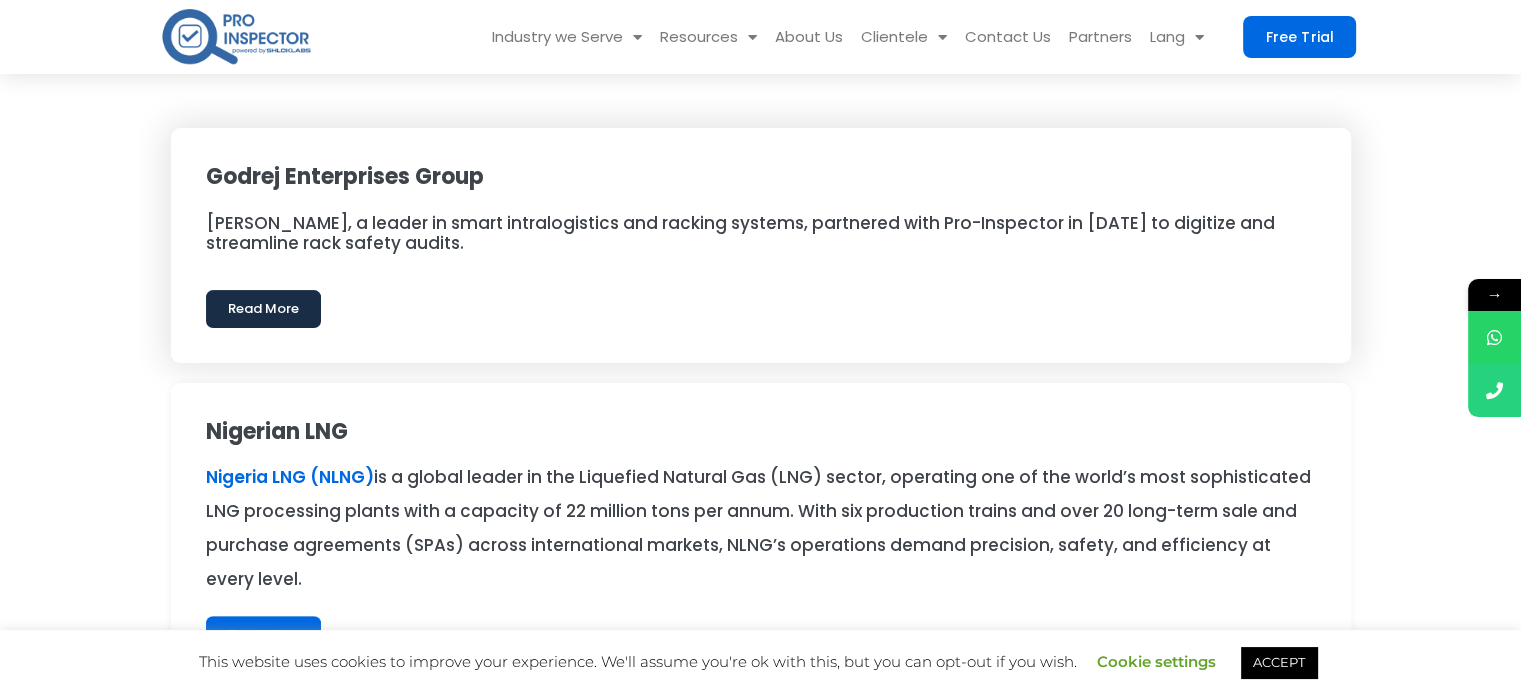 click on "Read More" at bounding box center (263, 309) 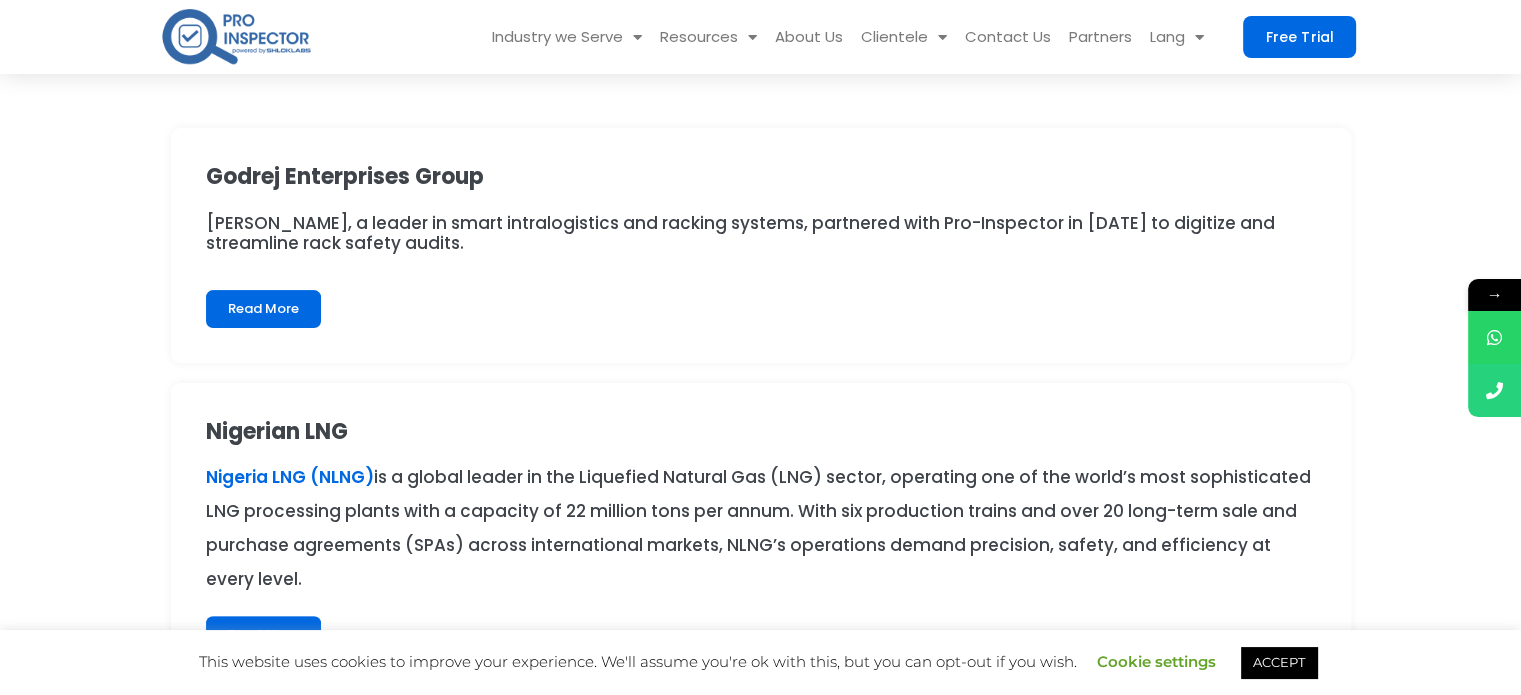click at bounding box center [236, 36] 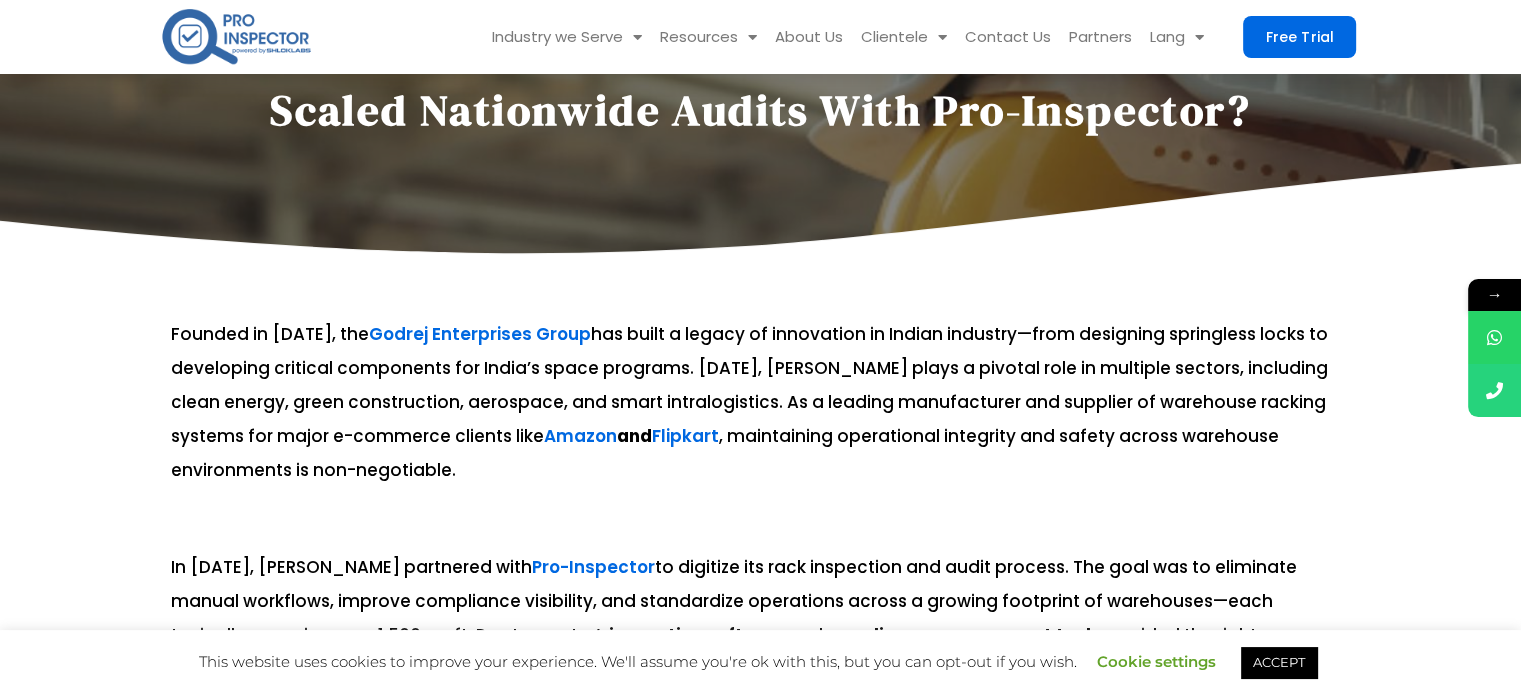 scroll, scrollTop: 0, scrollLeft: 0, axis: both 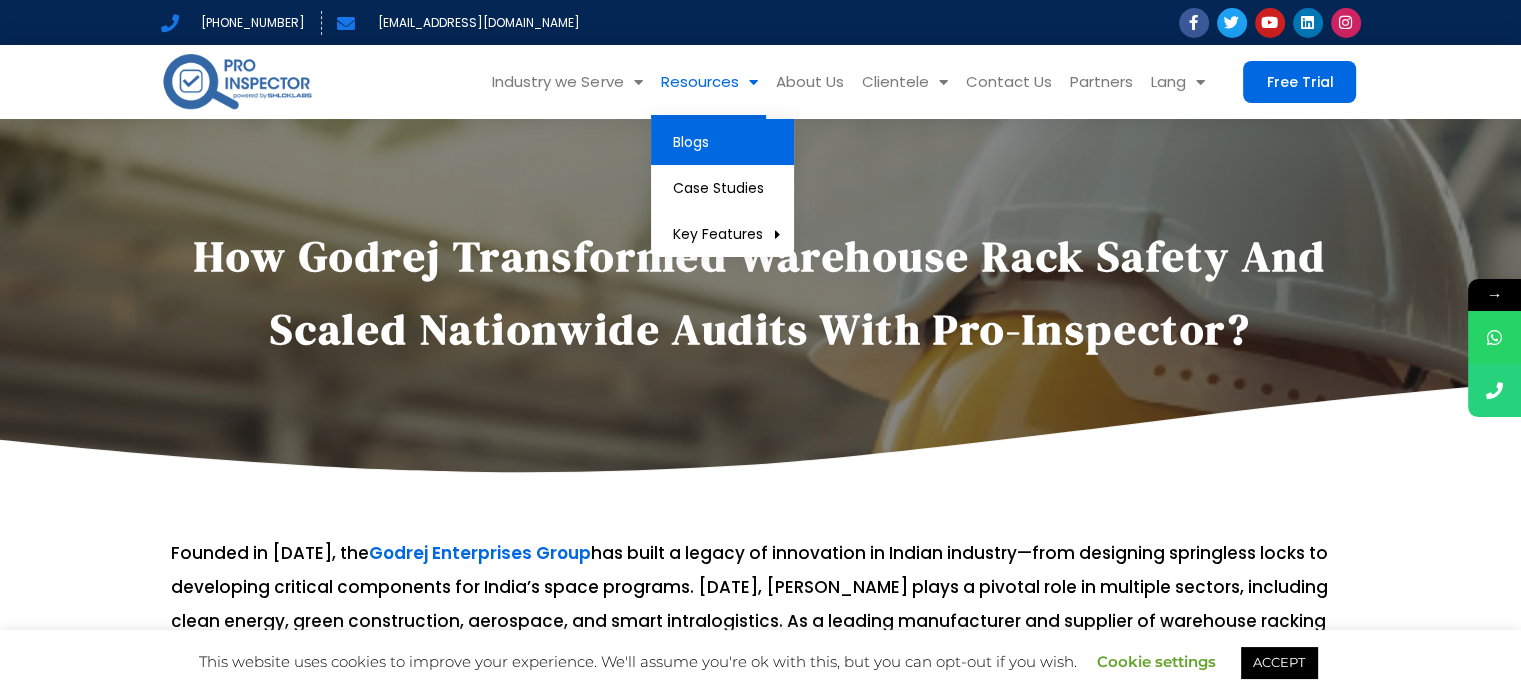 click on "Blogs" 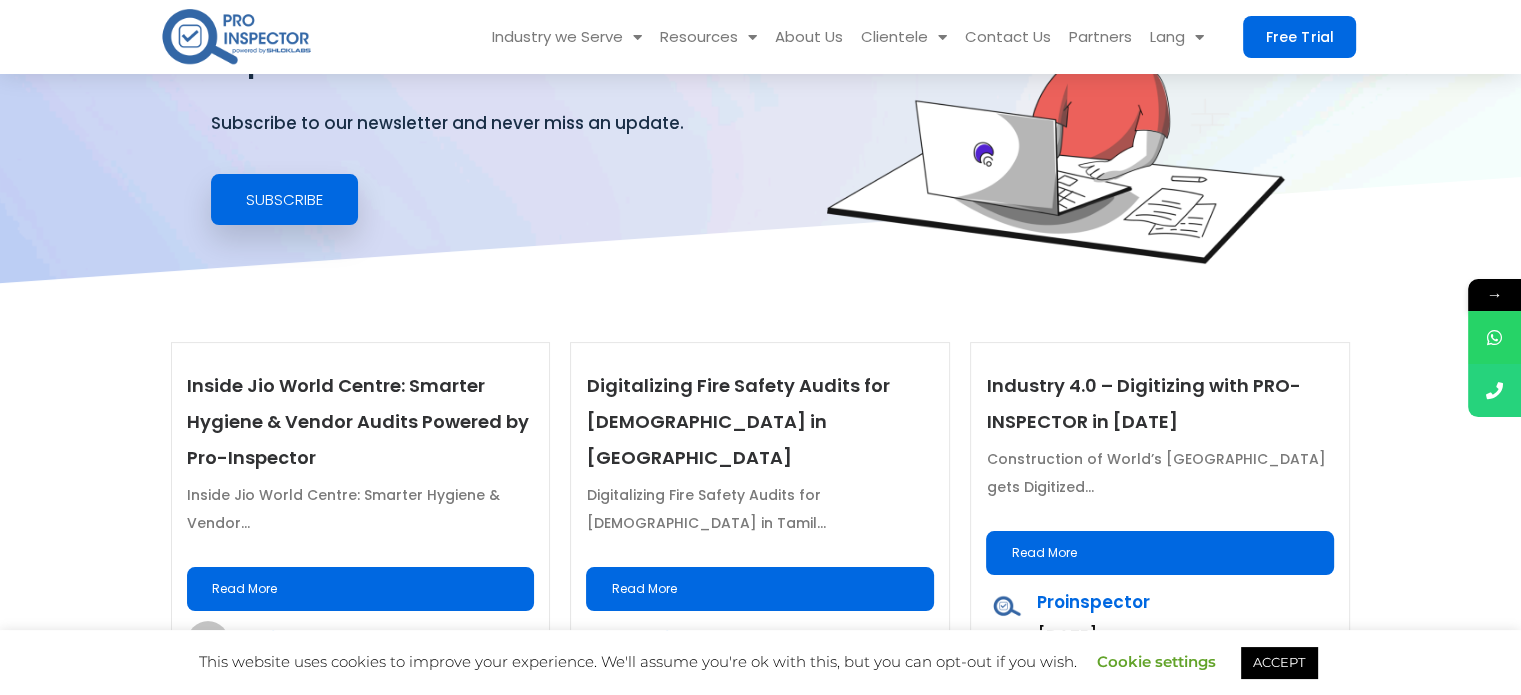scroll, scrollTop: 300, scrollLeft: 0, axis: vertical 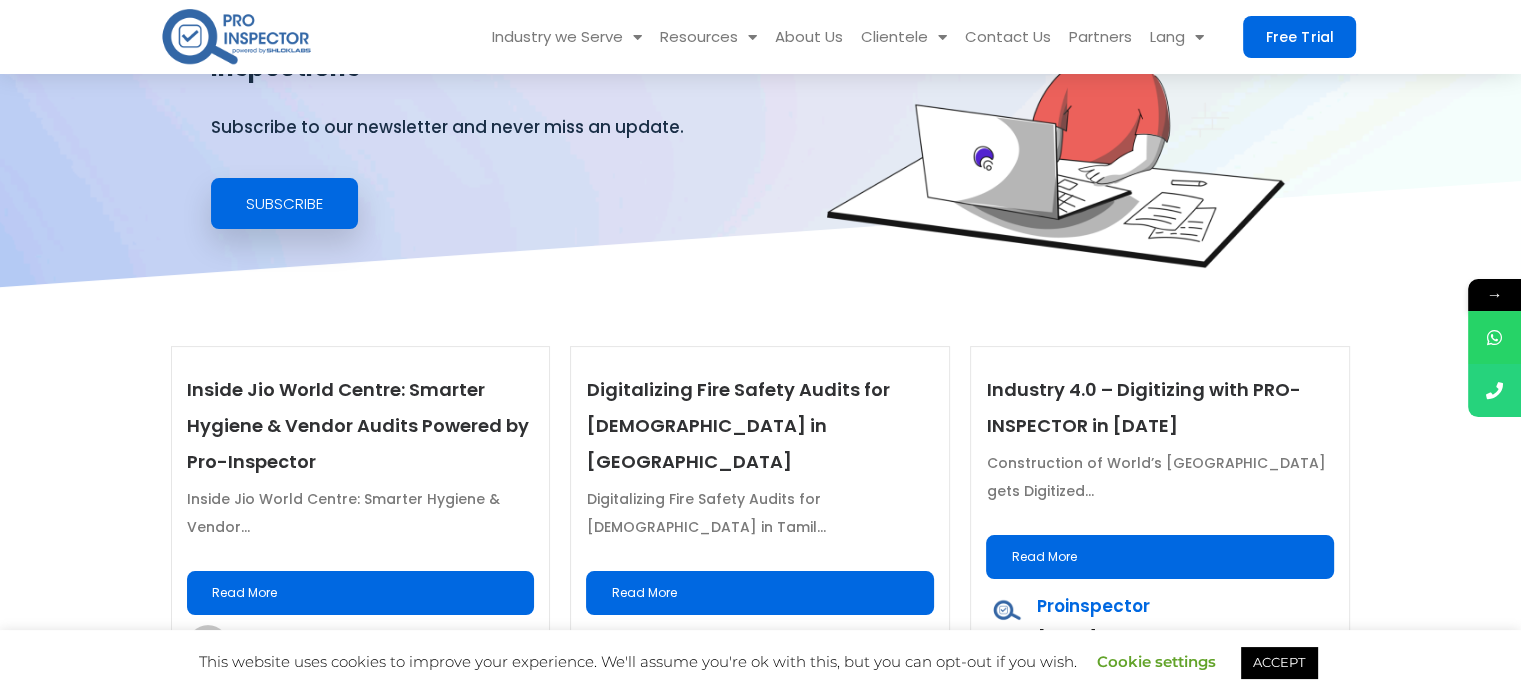 click on "Read More" at bounding box center [361, 593] 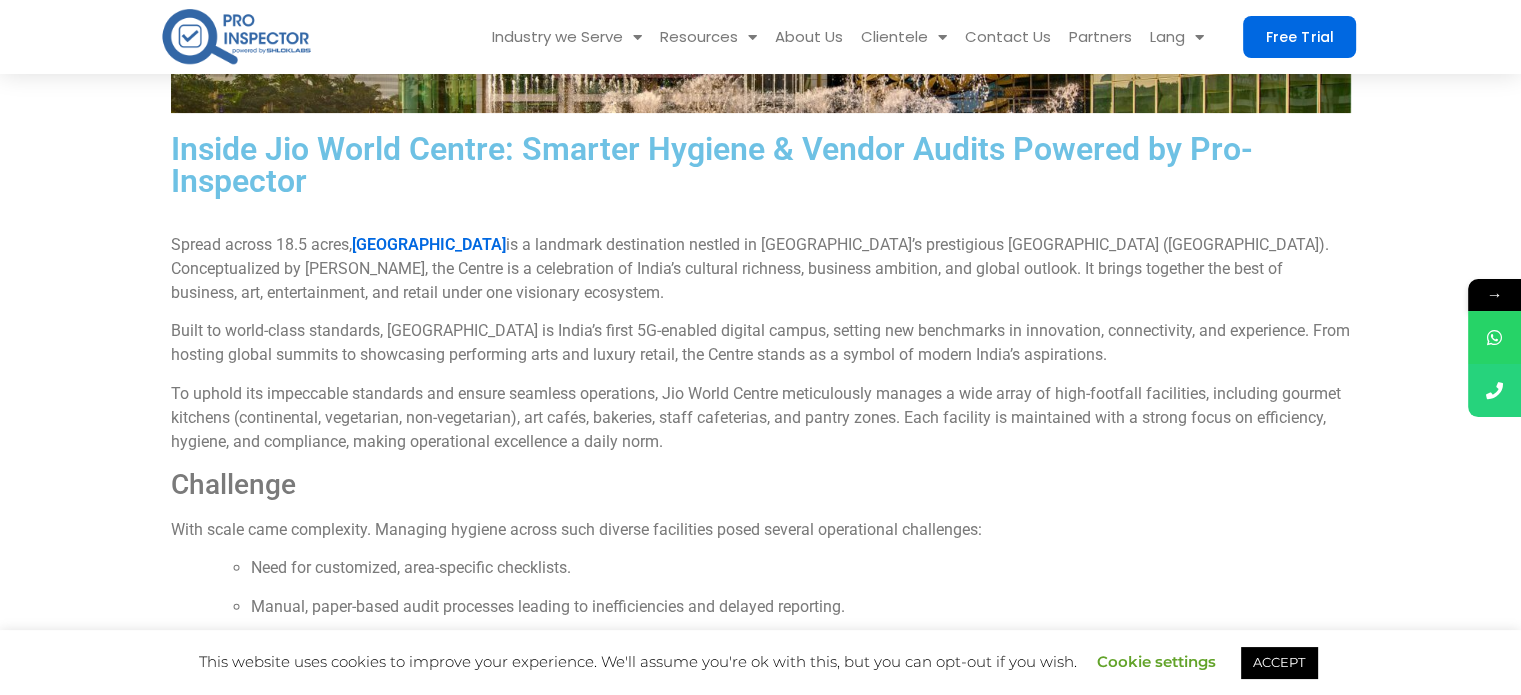scroll, scrollTop: 400, scrollLeft: 0, axis: vertical 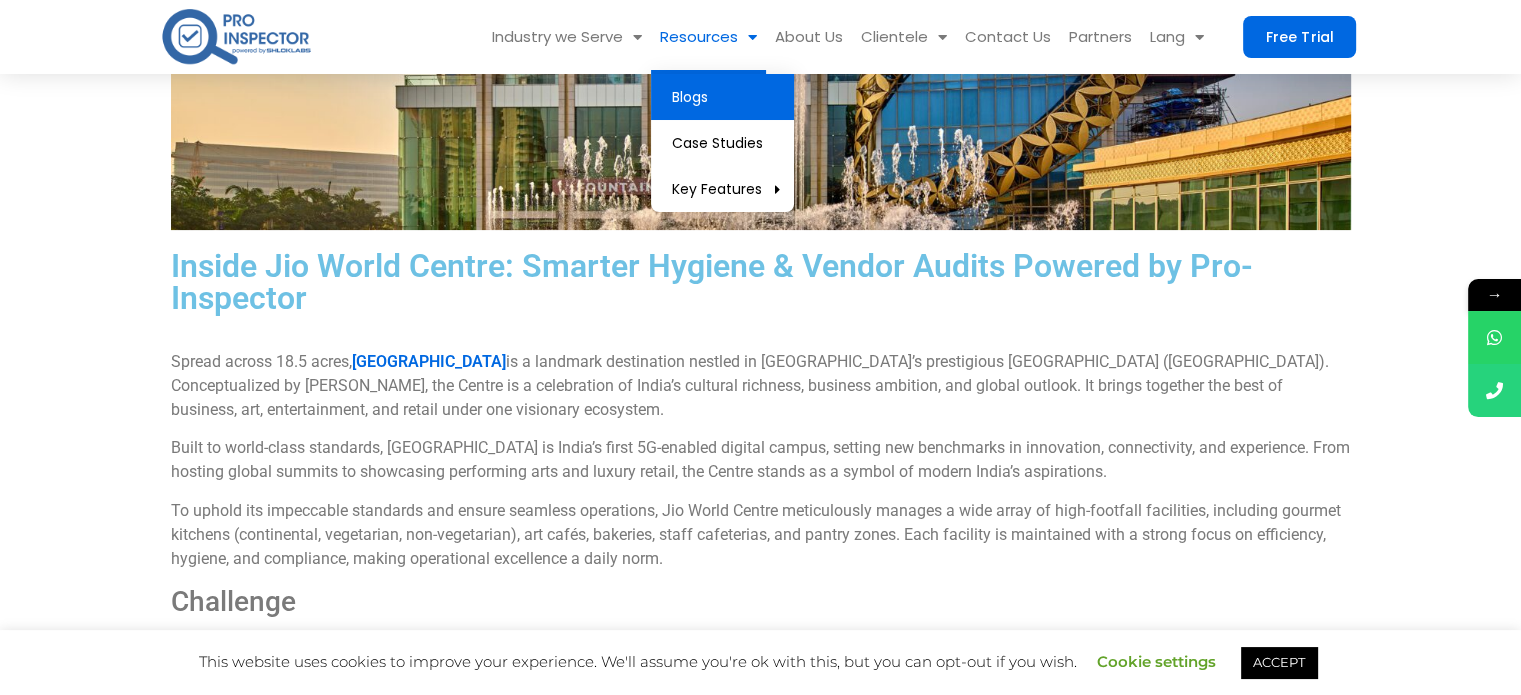 click on "Blogs" 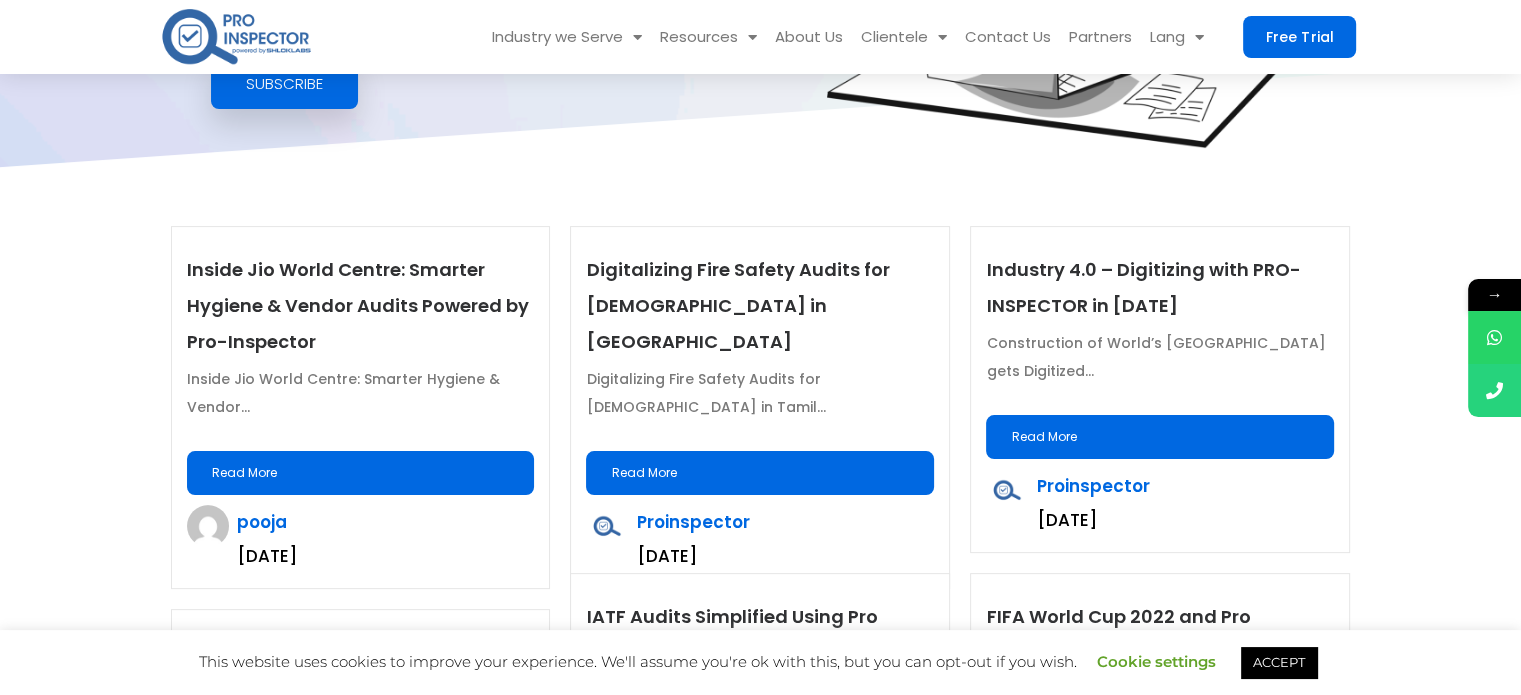 scroll, scrollTop: 0, scrollLeft: 0, axis: both 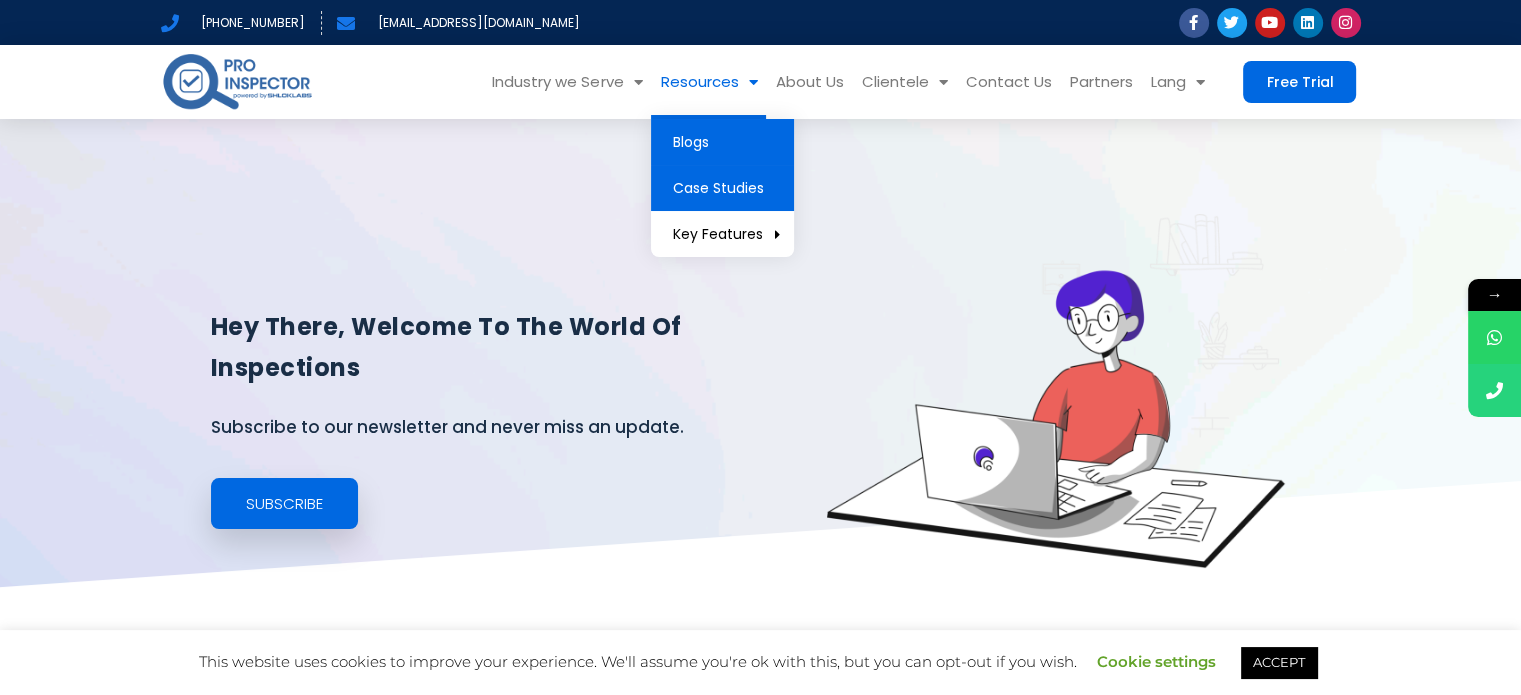 click on "Case Studies" 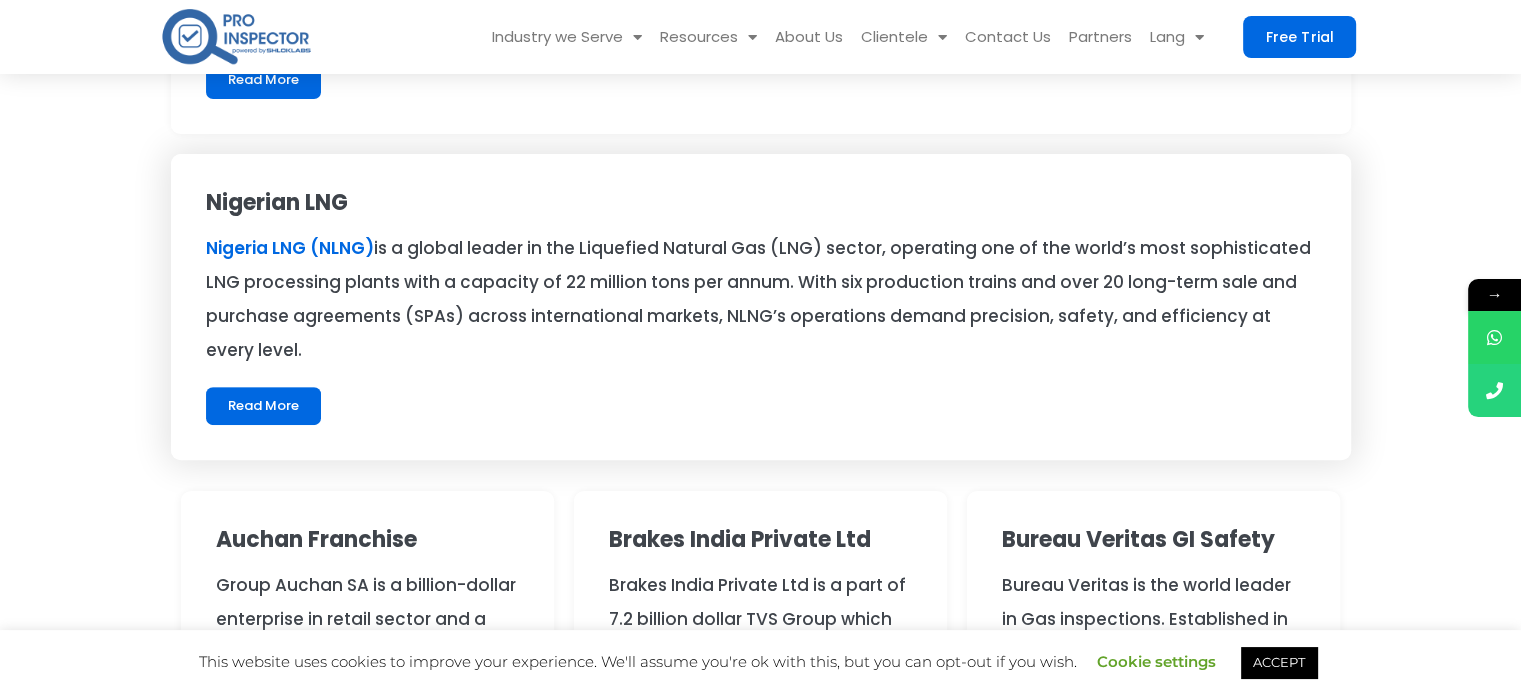scroll, scrollTop: 600, scrollLeft: 0, axis: vertical 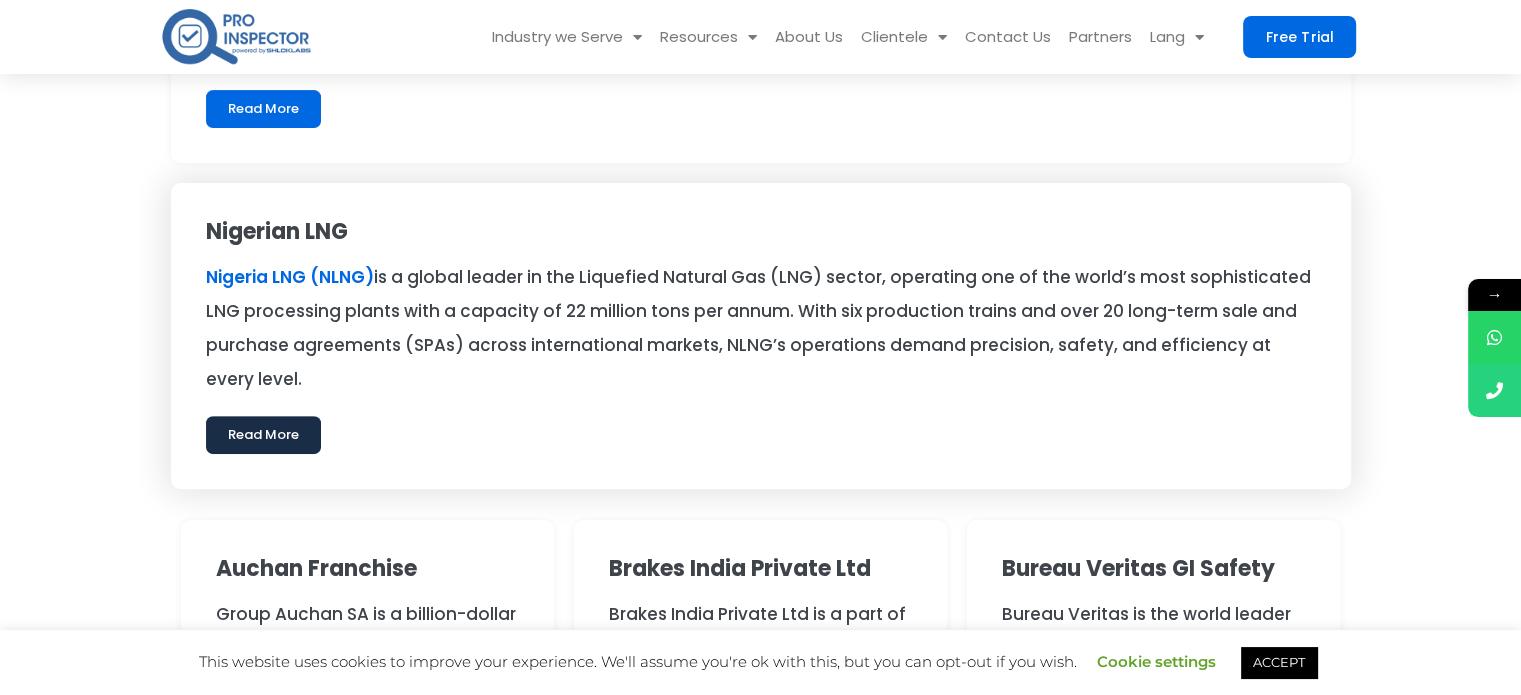 click on "Read More" at bounding box center (263, 435) 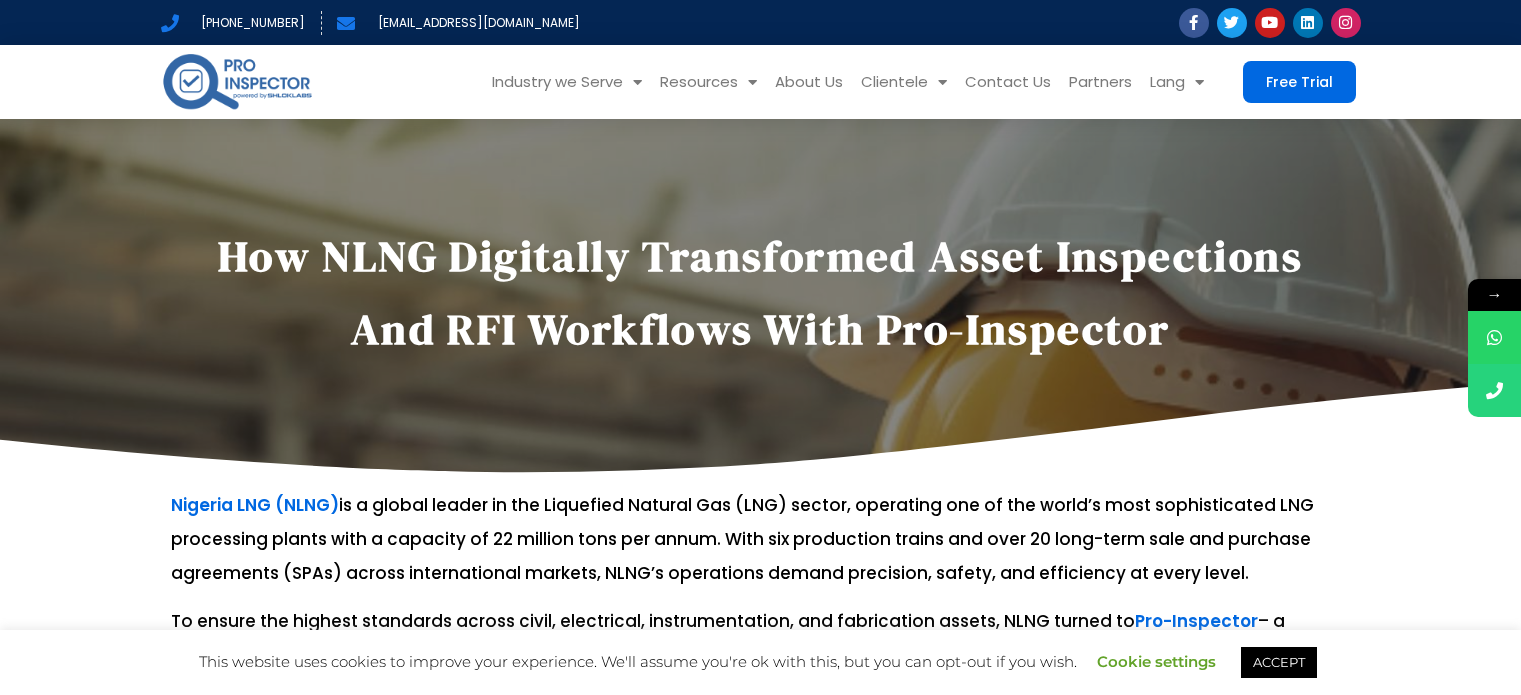scroll, scrollTop: 0, scrollLeft: 0, axis: both 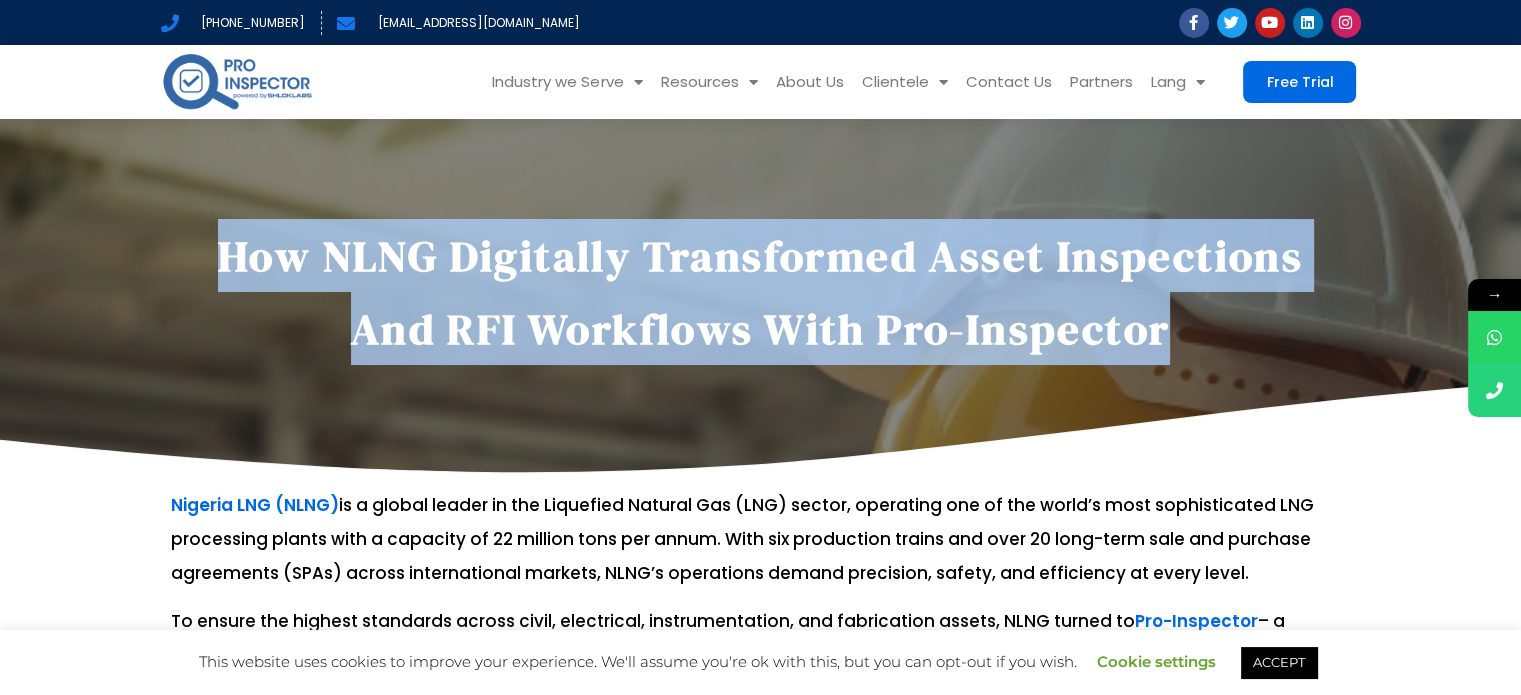 drag, startPoint x: 1207, startPoint y: 335, endPoint x: 251, endPoint y: 204, distance: 964.93365 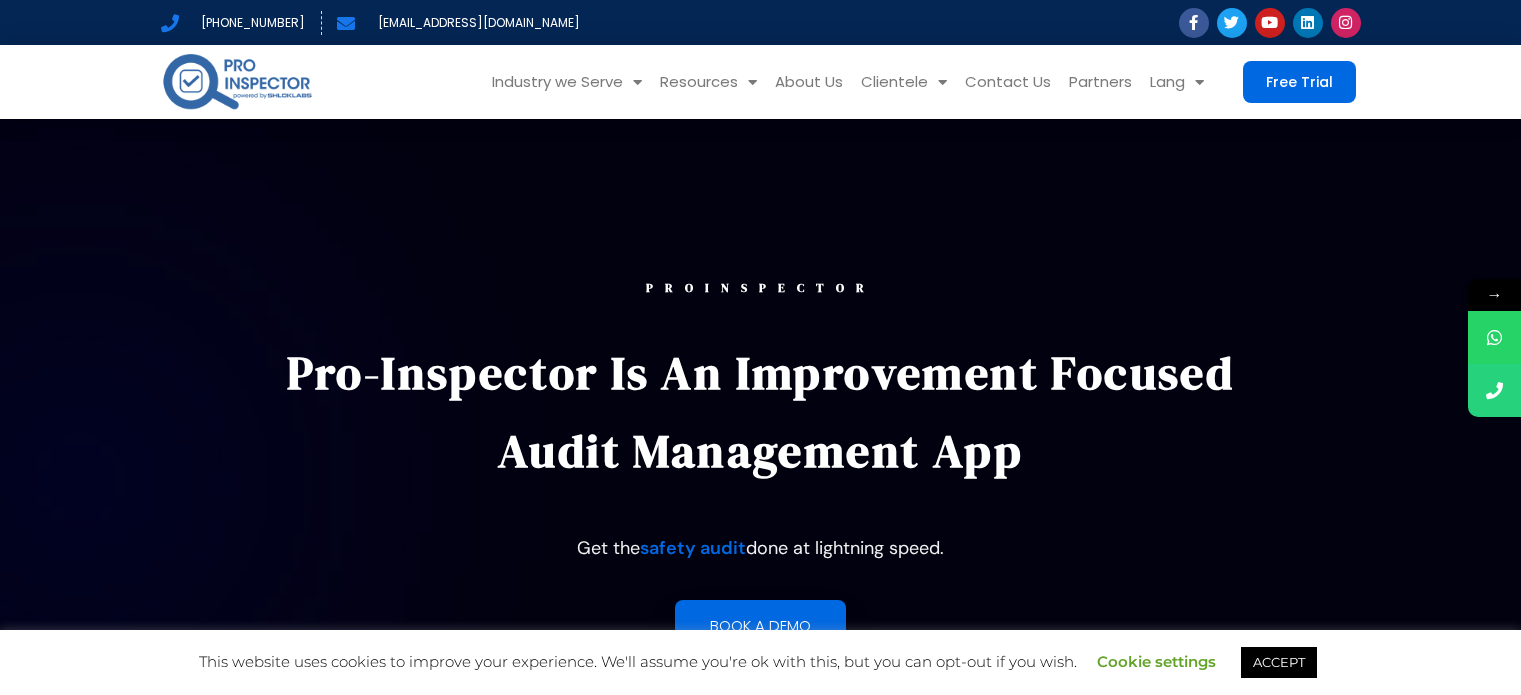 scroll, scrollTop: 0, scrollLeft: 0, axis: both 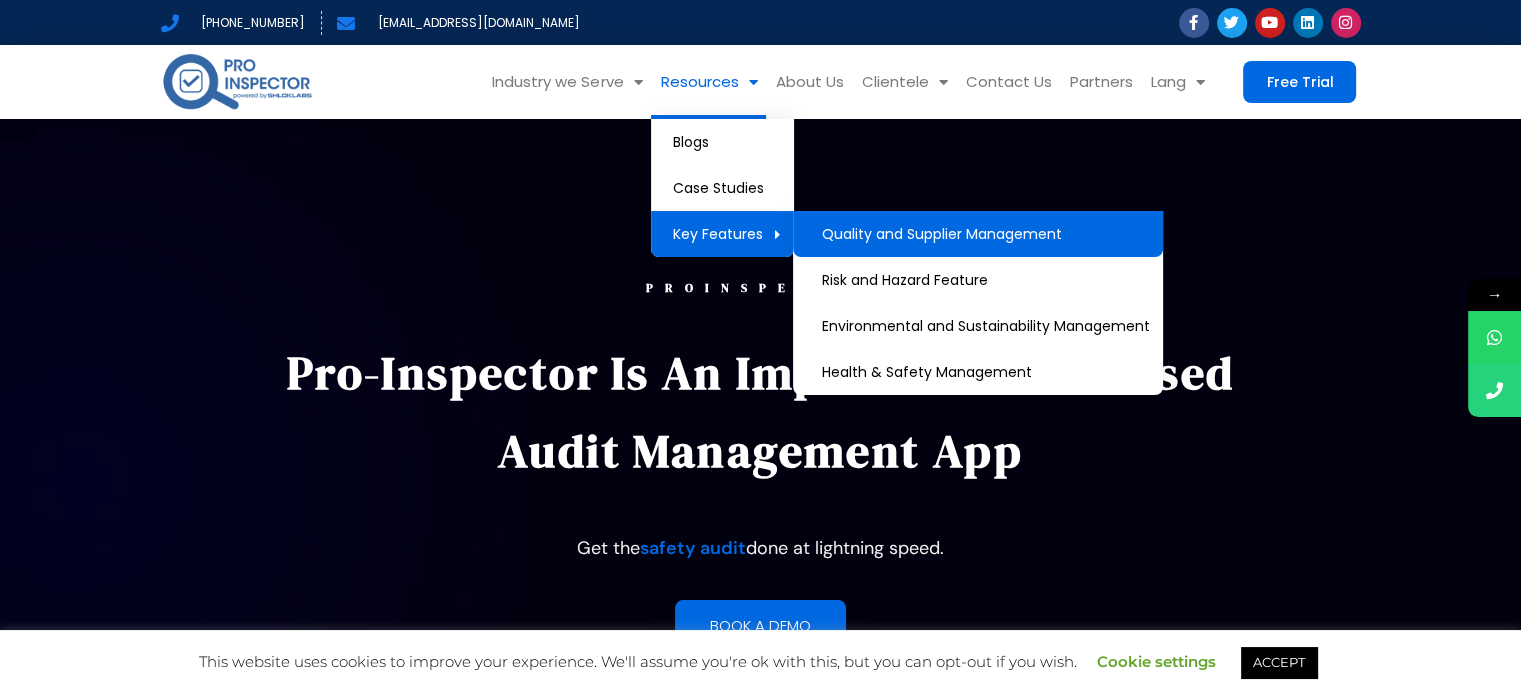 click on "Quality and Supplier Management" 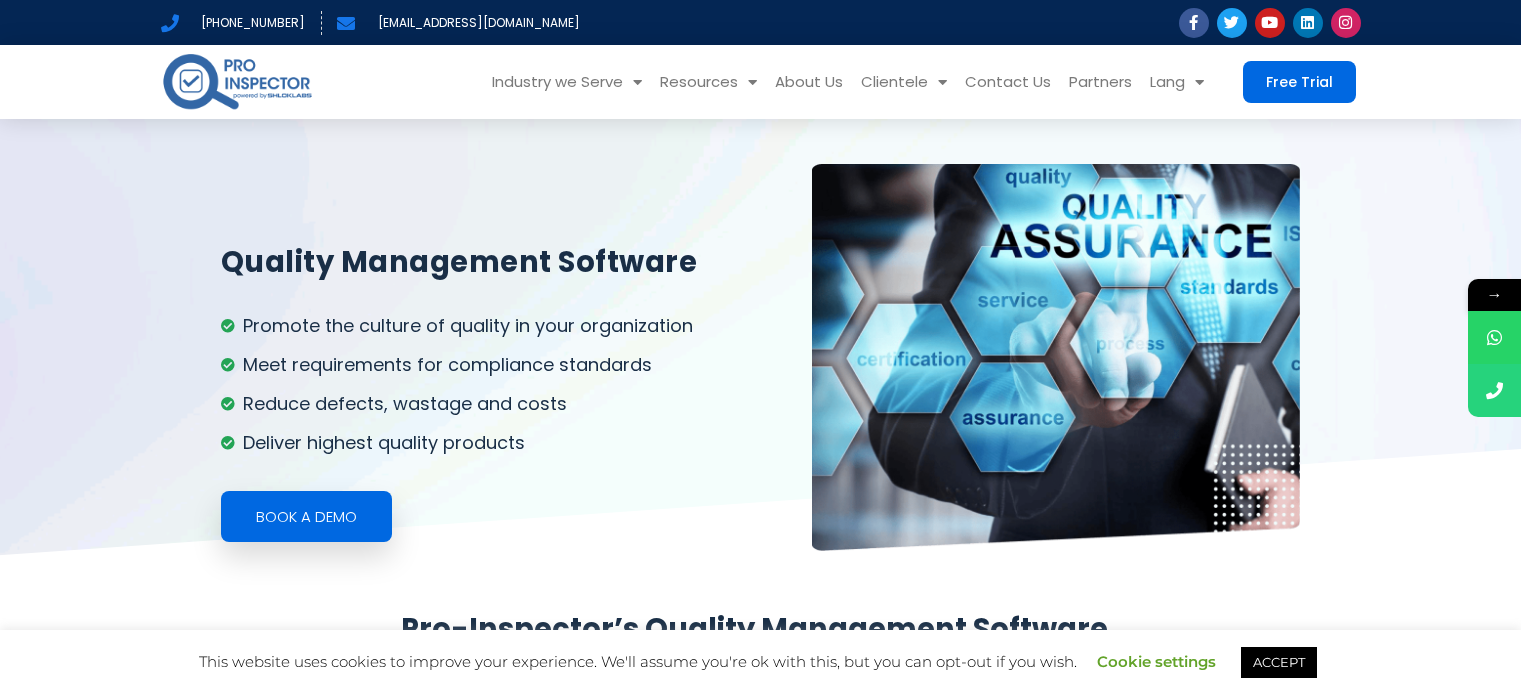 scroll, scrollTop: 0, scrollLeft: 0, axis: both 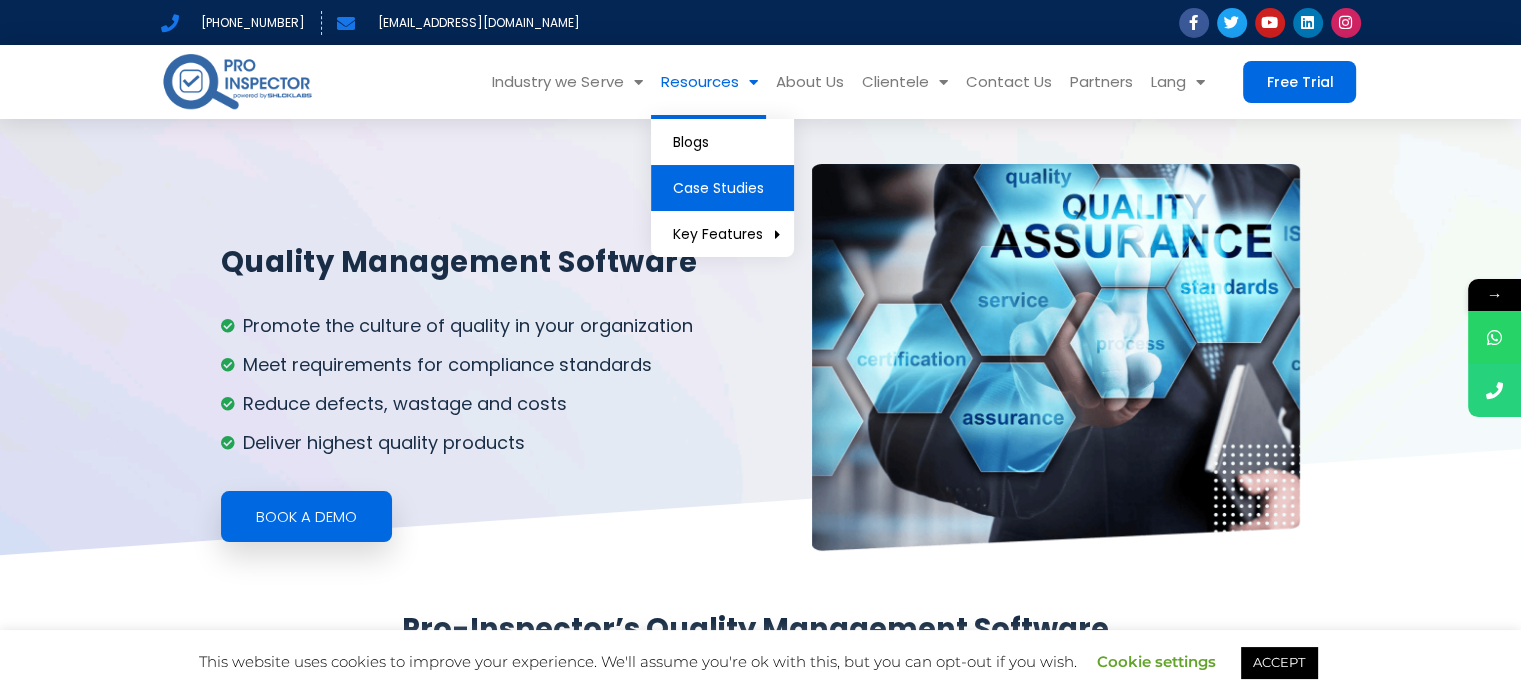click on "Case Studies" 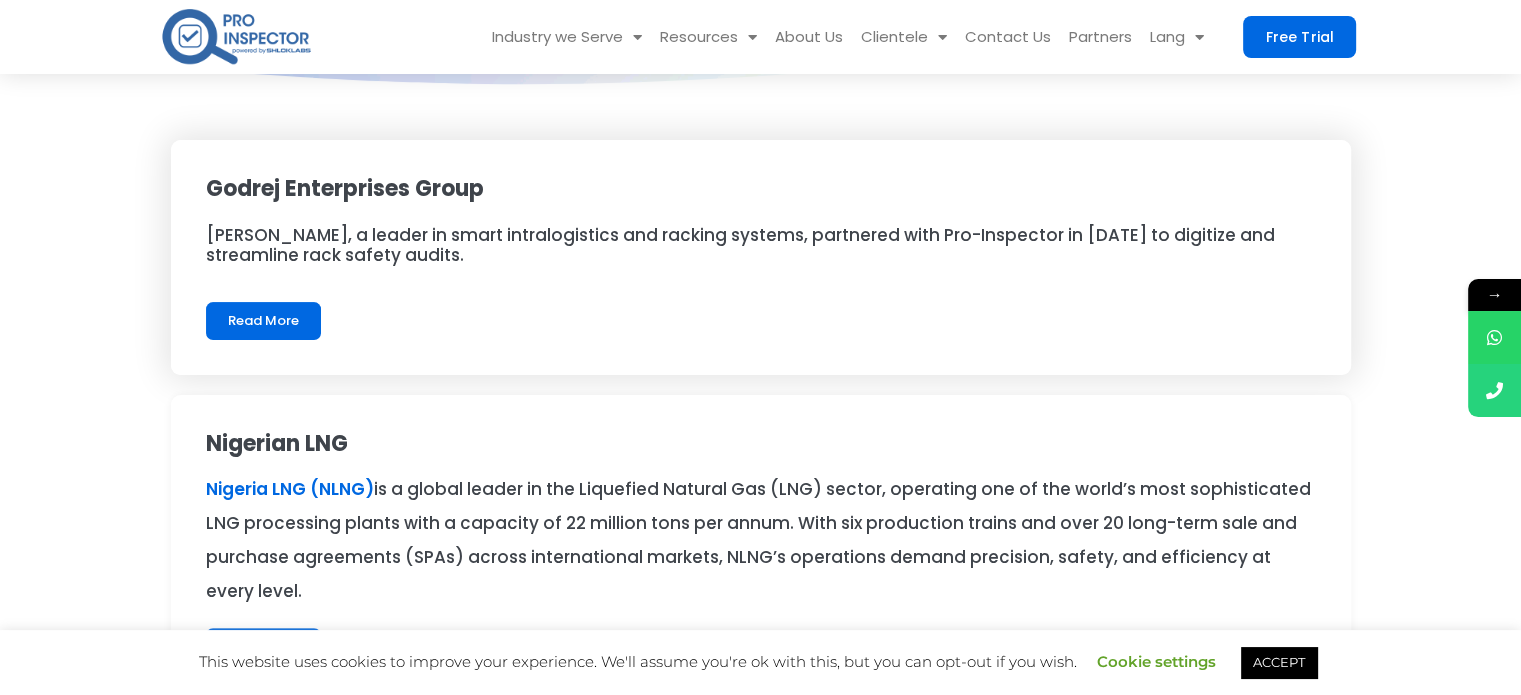 scroll, scrollTop: 400, scrollLeft: 0, axis: vertical 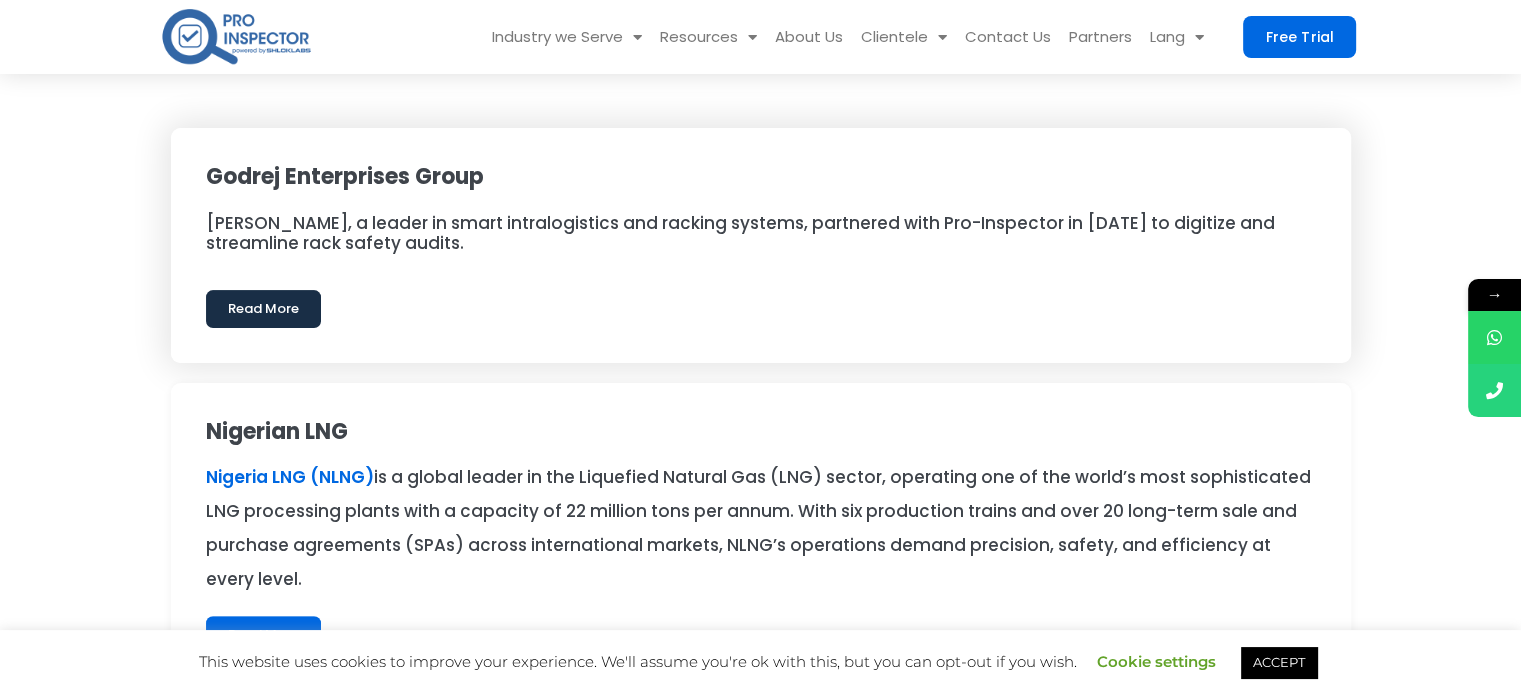 click on "Read More" at bounding box center [263, 309] 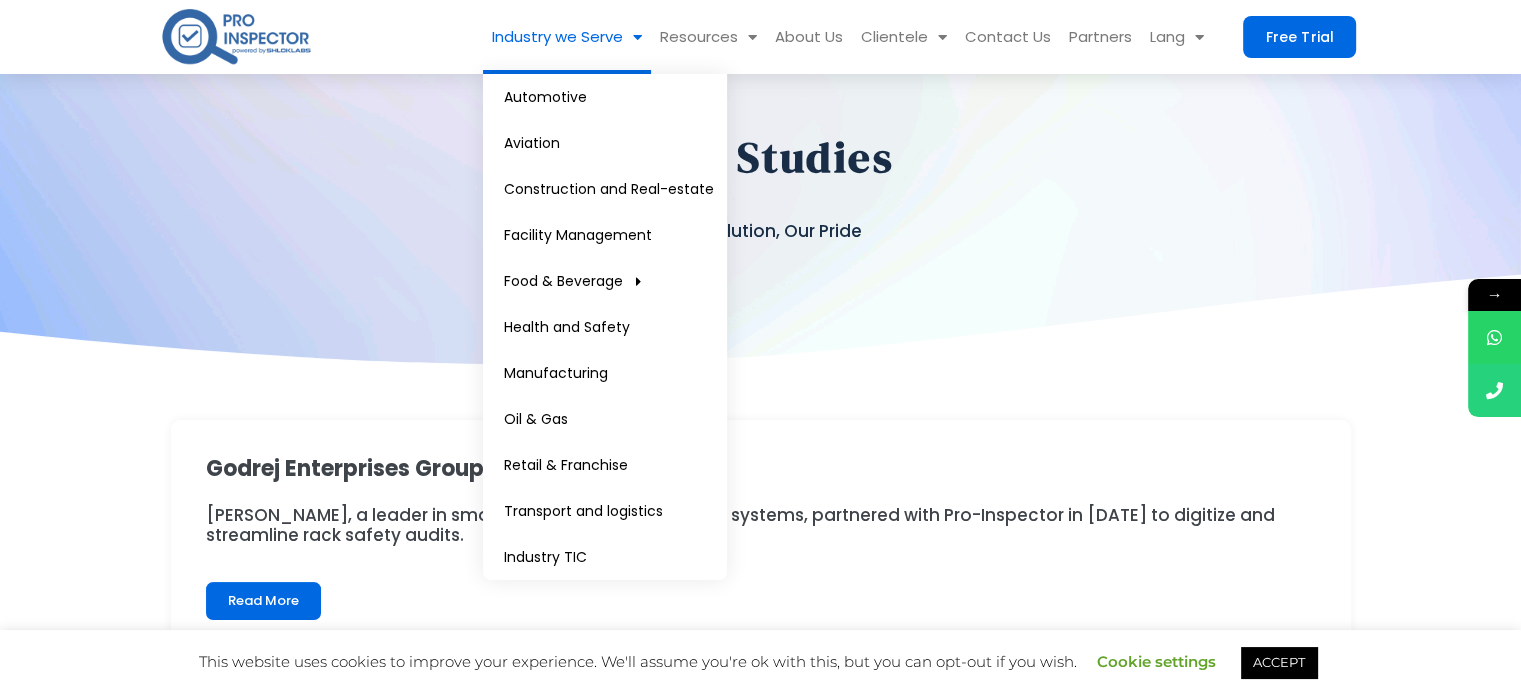 scroll, scrollTop: 100, scrollLeft: 0, axis: vertical 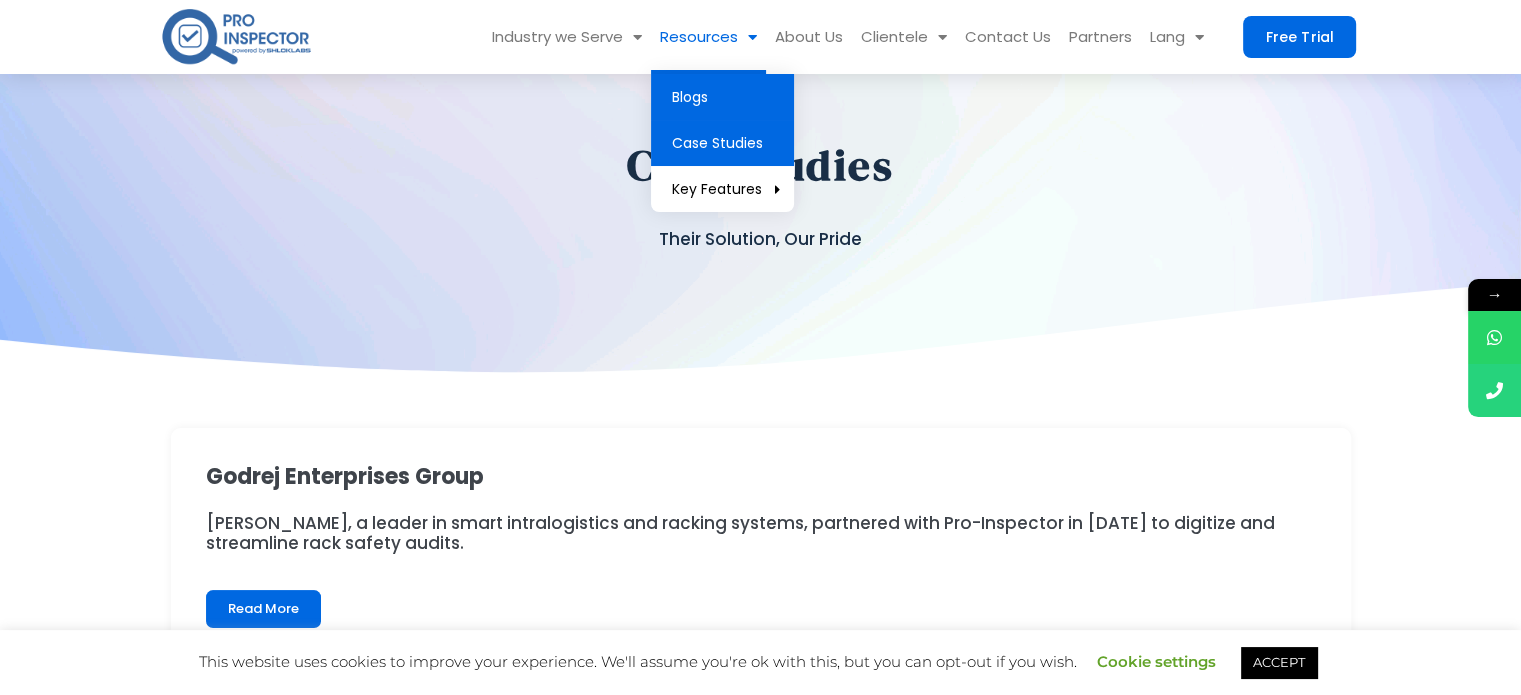 drag, startPoint x: 679, startPoint y: 101, endPoint x: 752, endPoint y: 100, distance: 73.00685 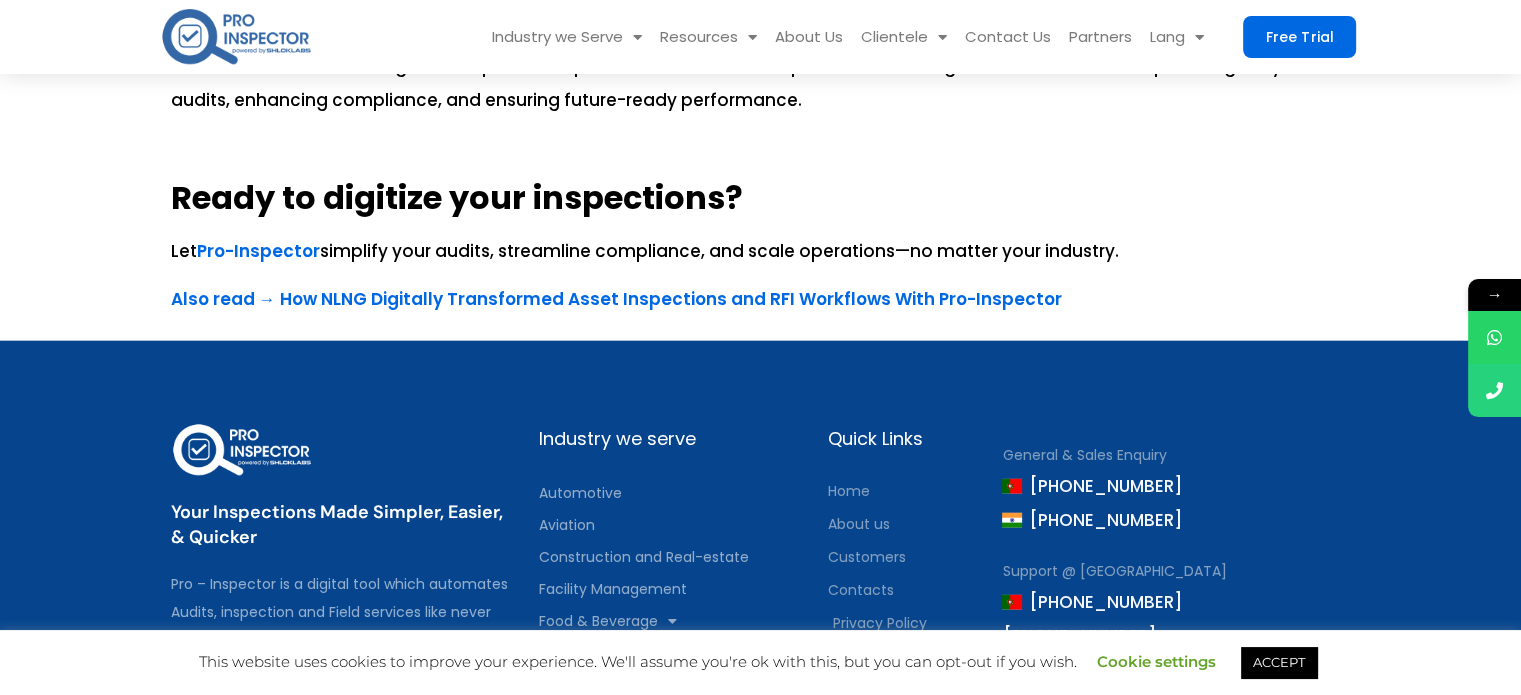 scroll, scrollTop: 4600, scrollLeft: 0, axis: vertical 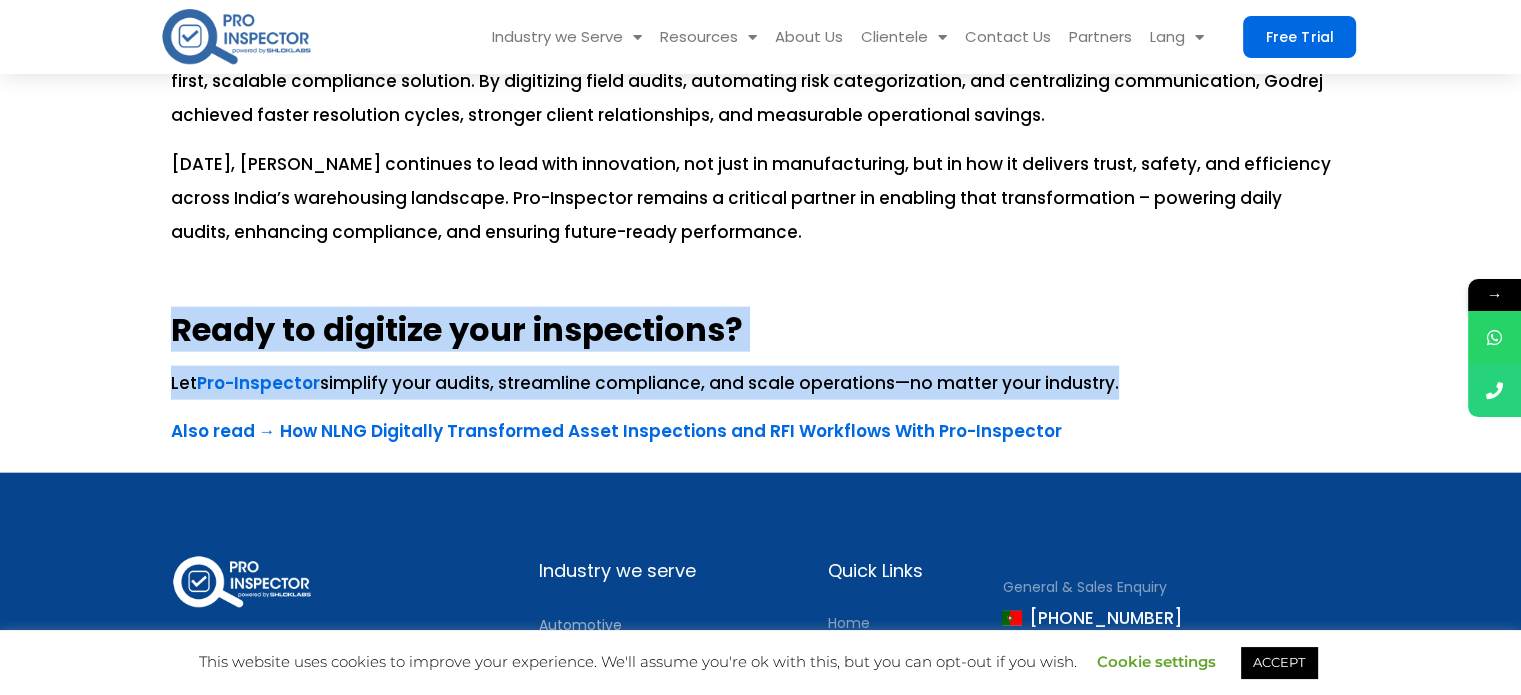 drag, startPoint x: 1149, startPoint y: 355, endPoint x: 131, endPoint y: 299, distance: 1019.5391 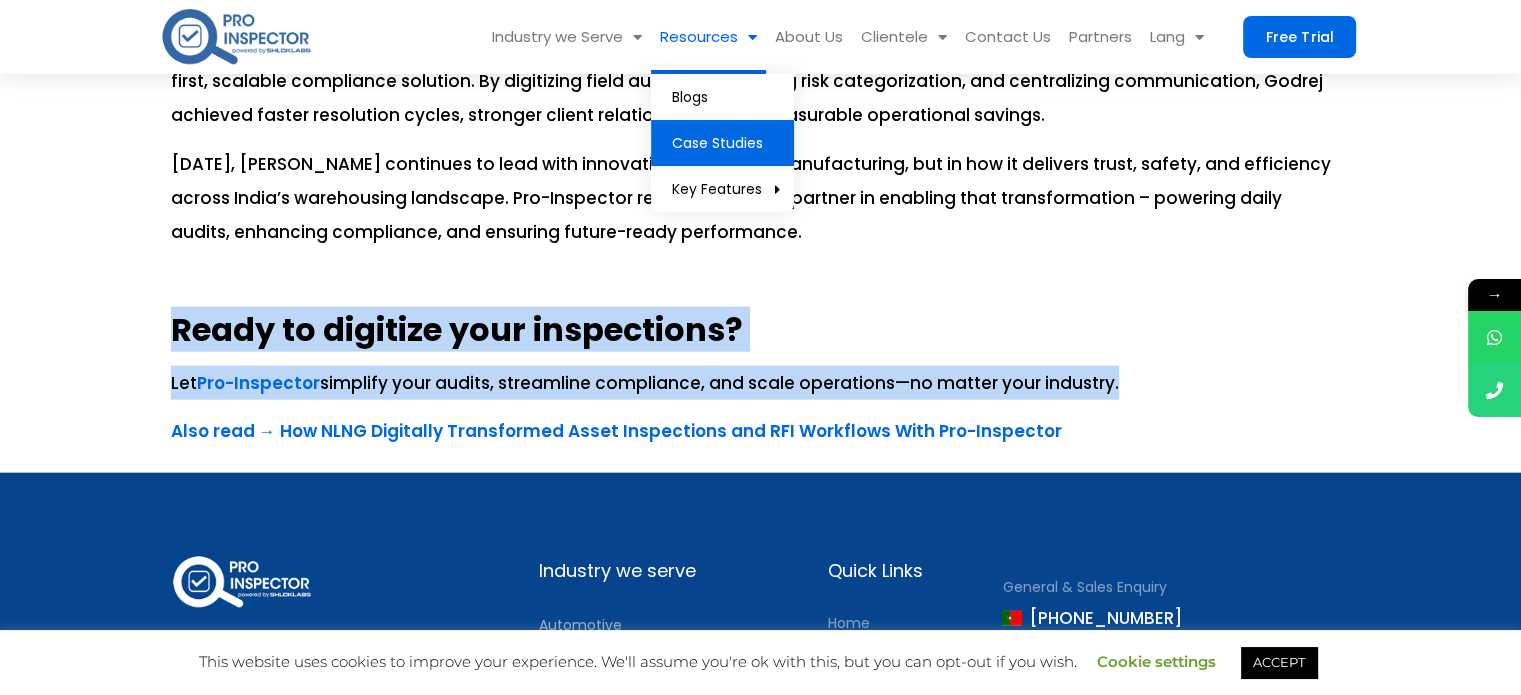 click on "Case Studies" 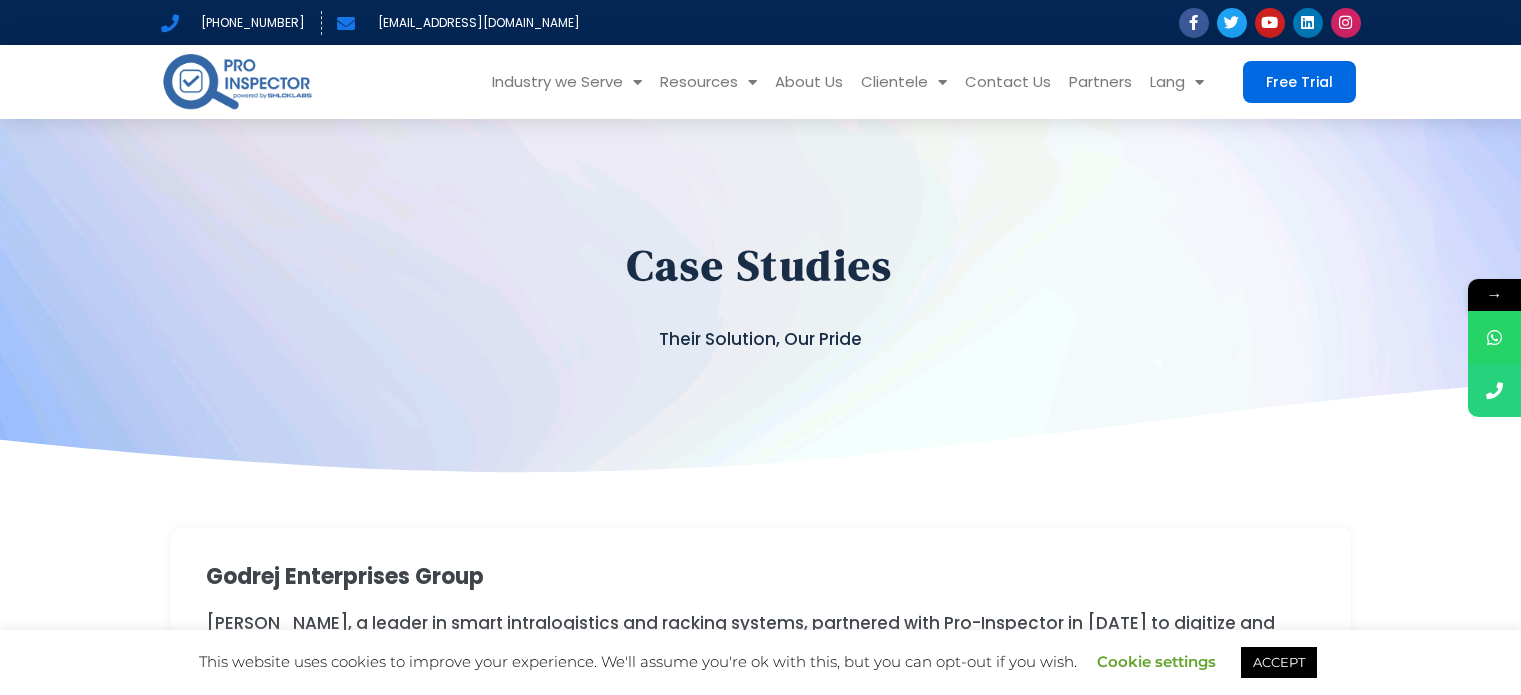 scroll, scrollTop: 0, scrollLeft: 0, axis: both 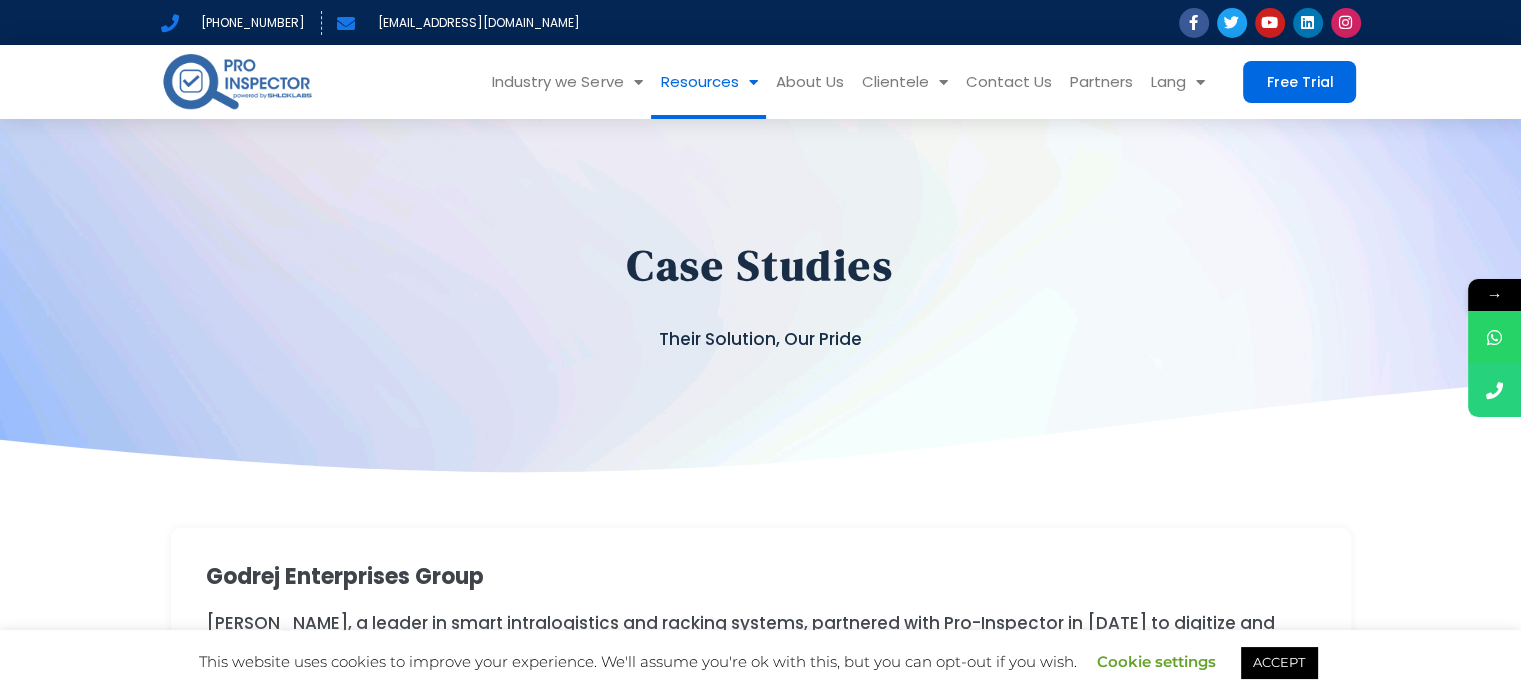 click on "Resources" 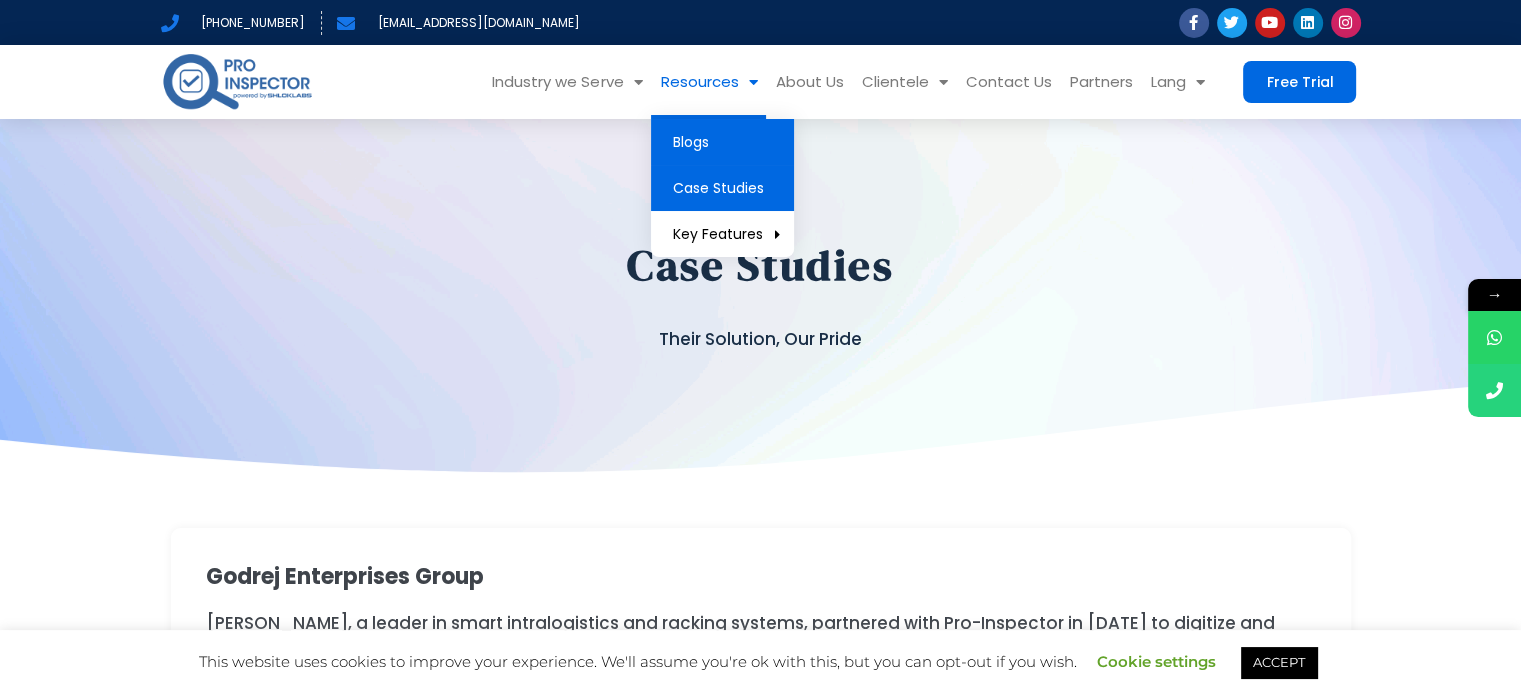 click on "Blogs" 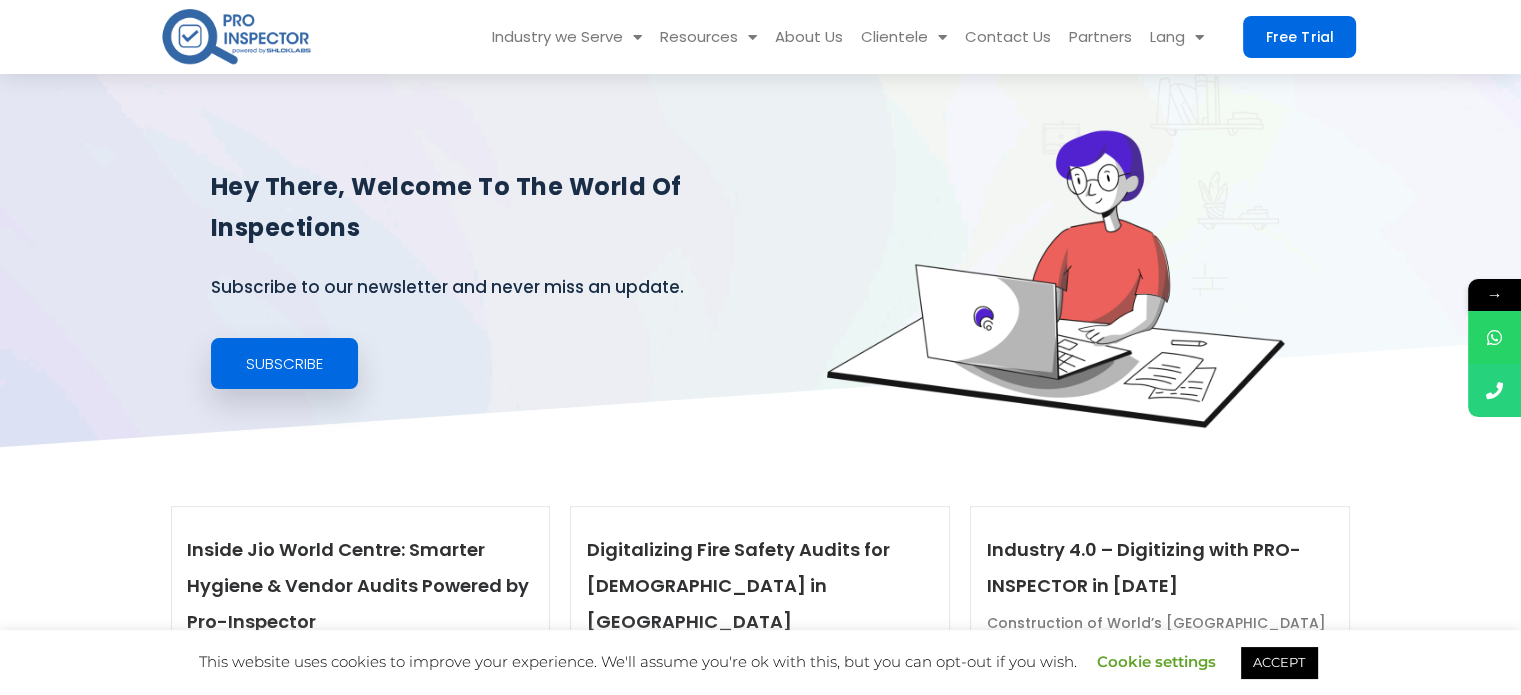 scroll, scrollTop: 400, scrollLeft: 0, axis: vertical 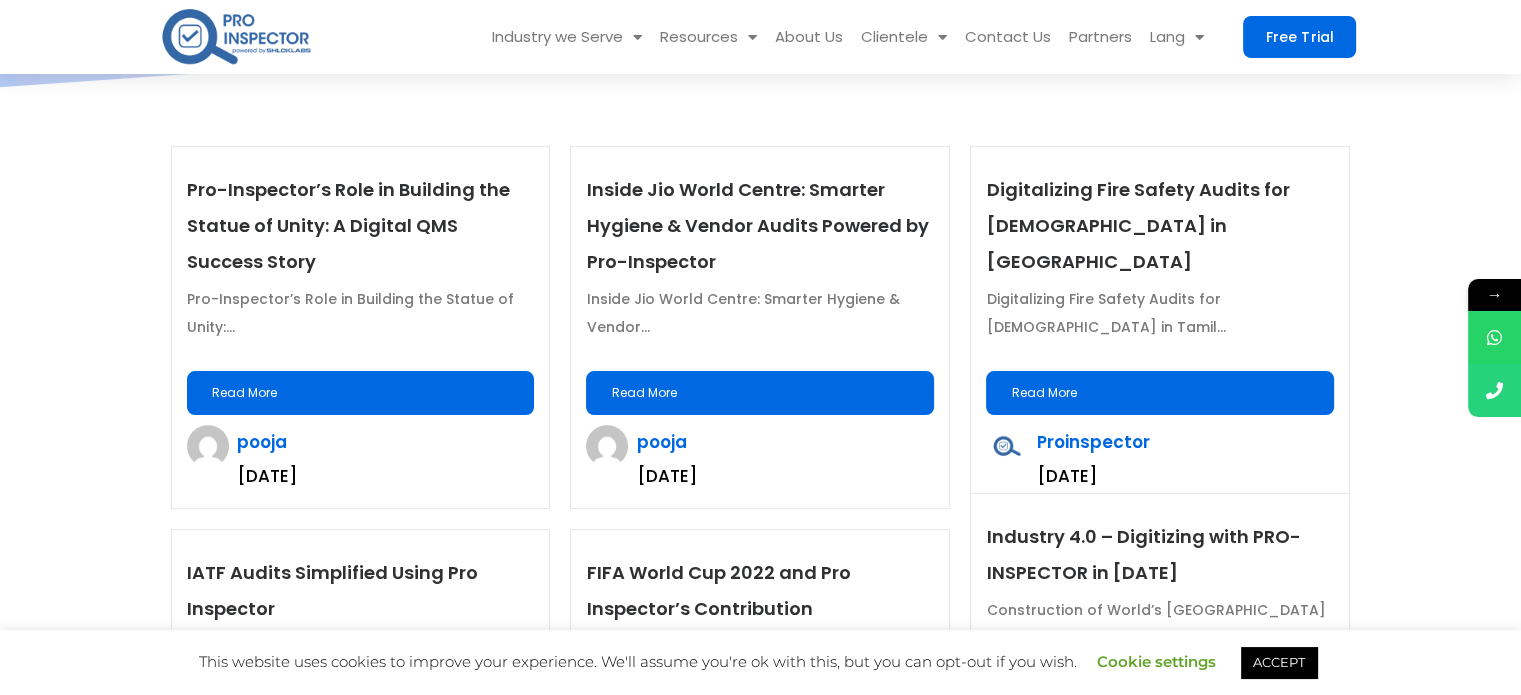 click on "Read More" at bounding box center [361, 393] 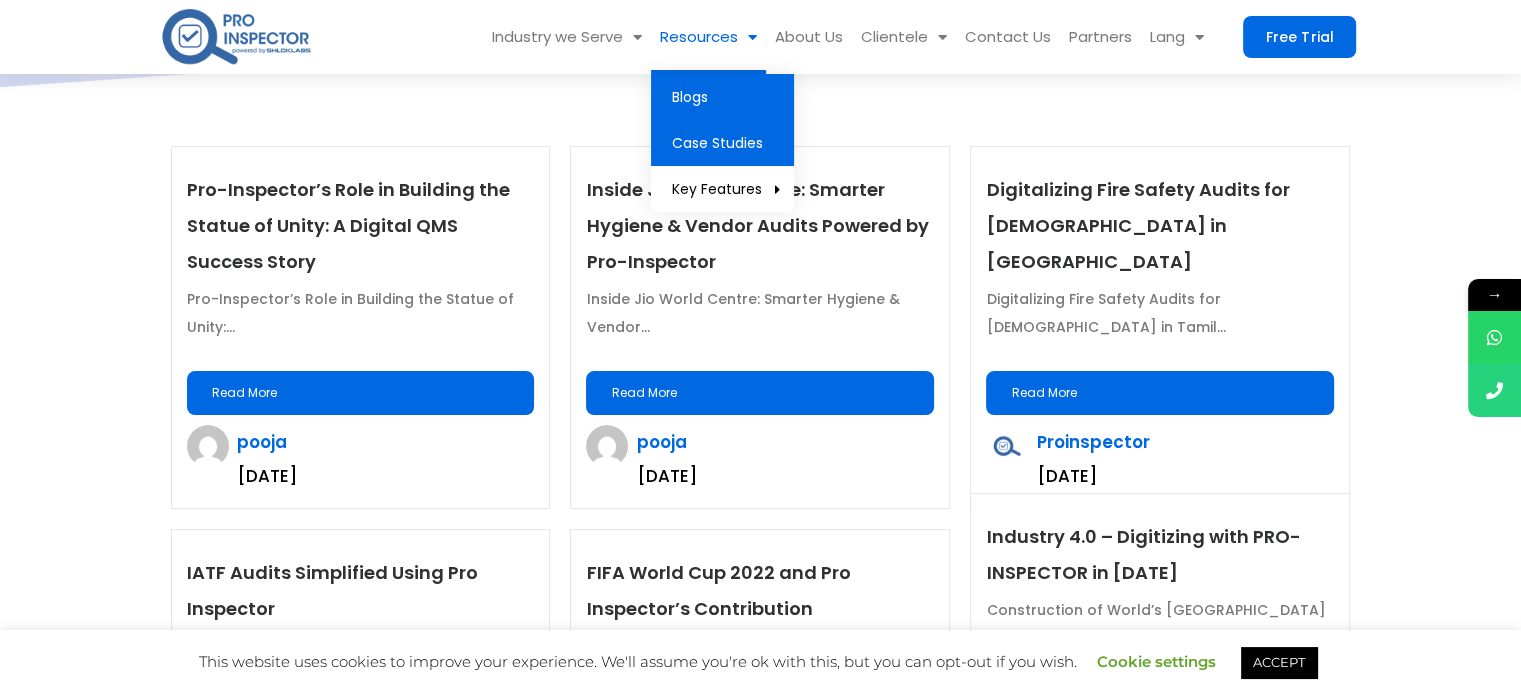 click on "Case Studies" 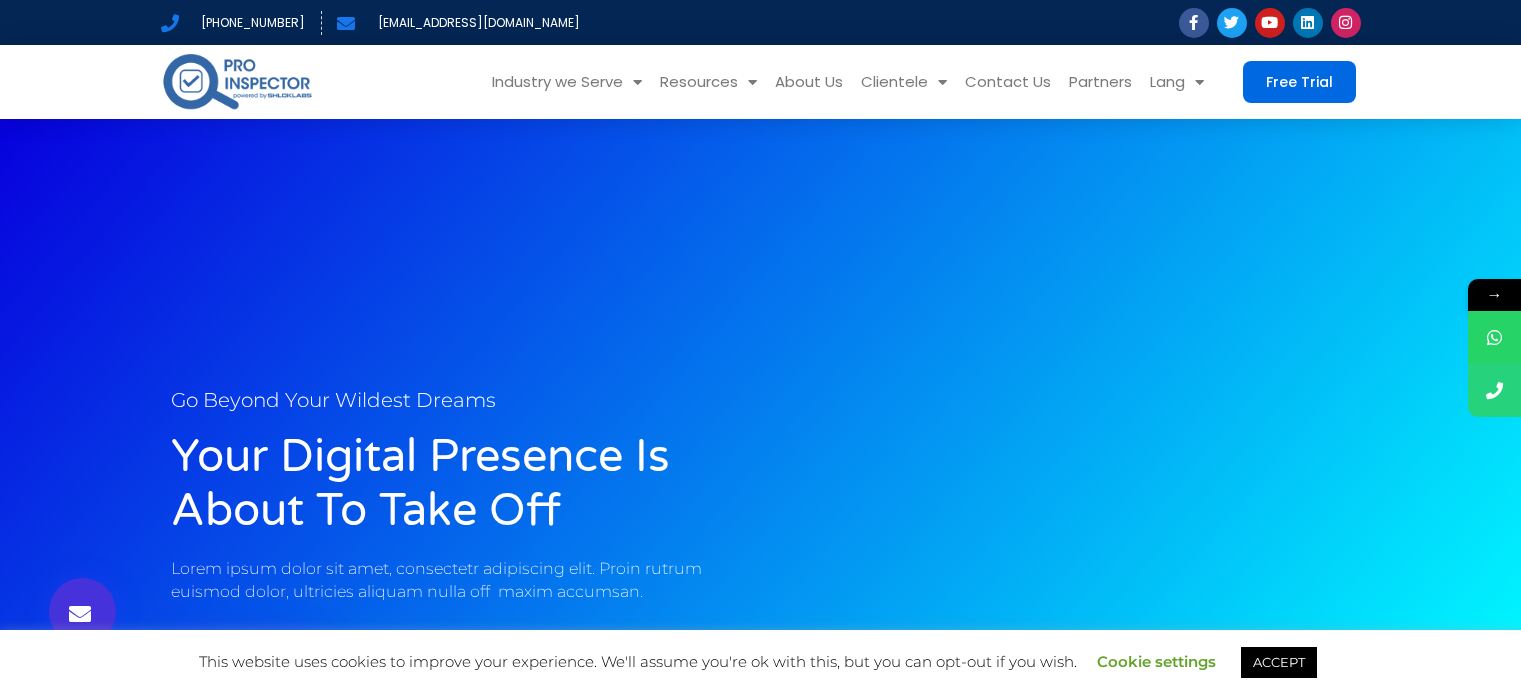 scroll, scrollTop: 0, scrollLeft: 0, axis: both 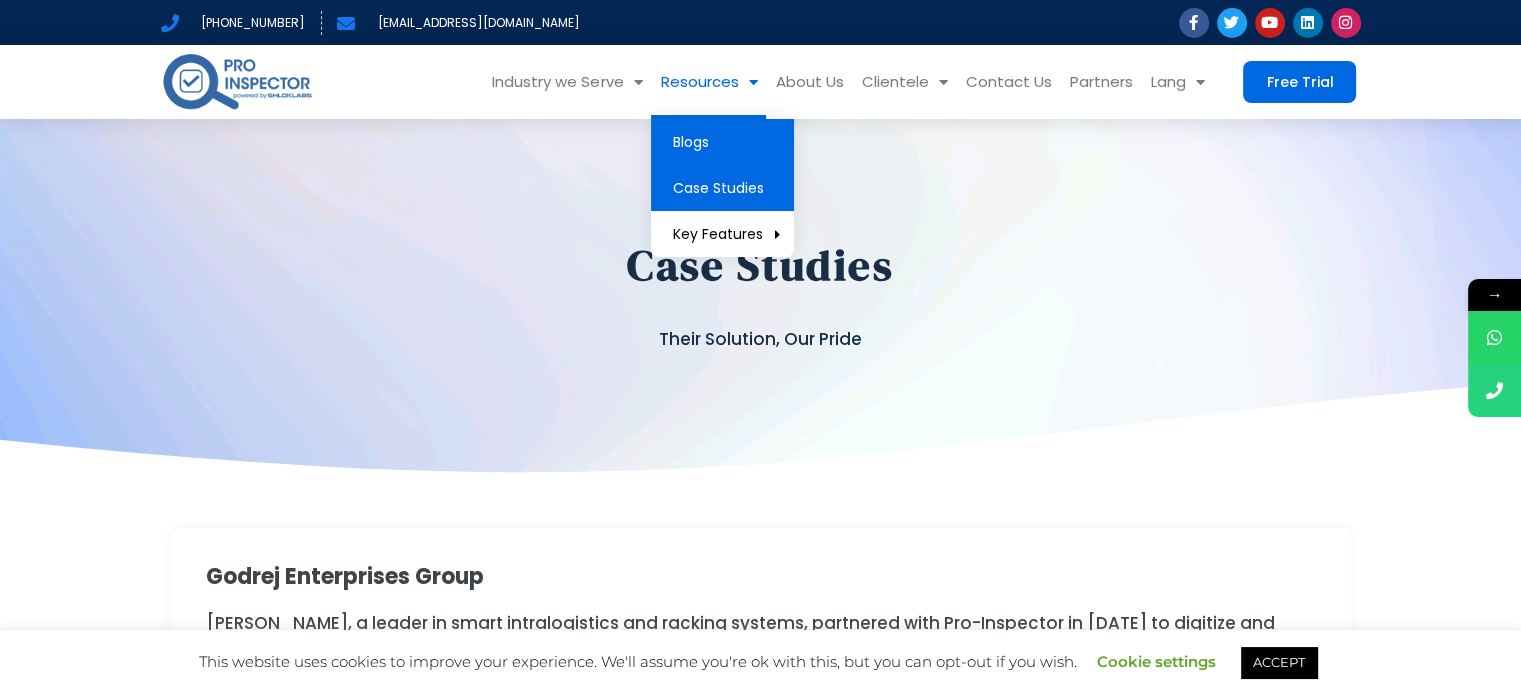 click on "Blogs" 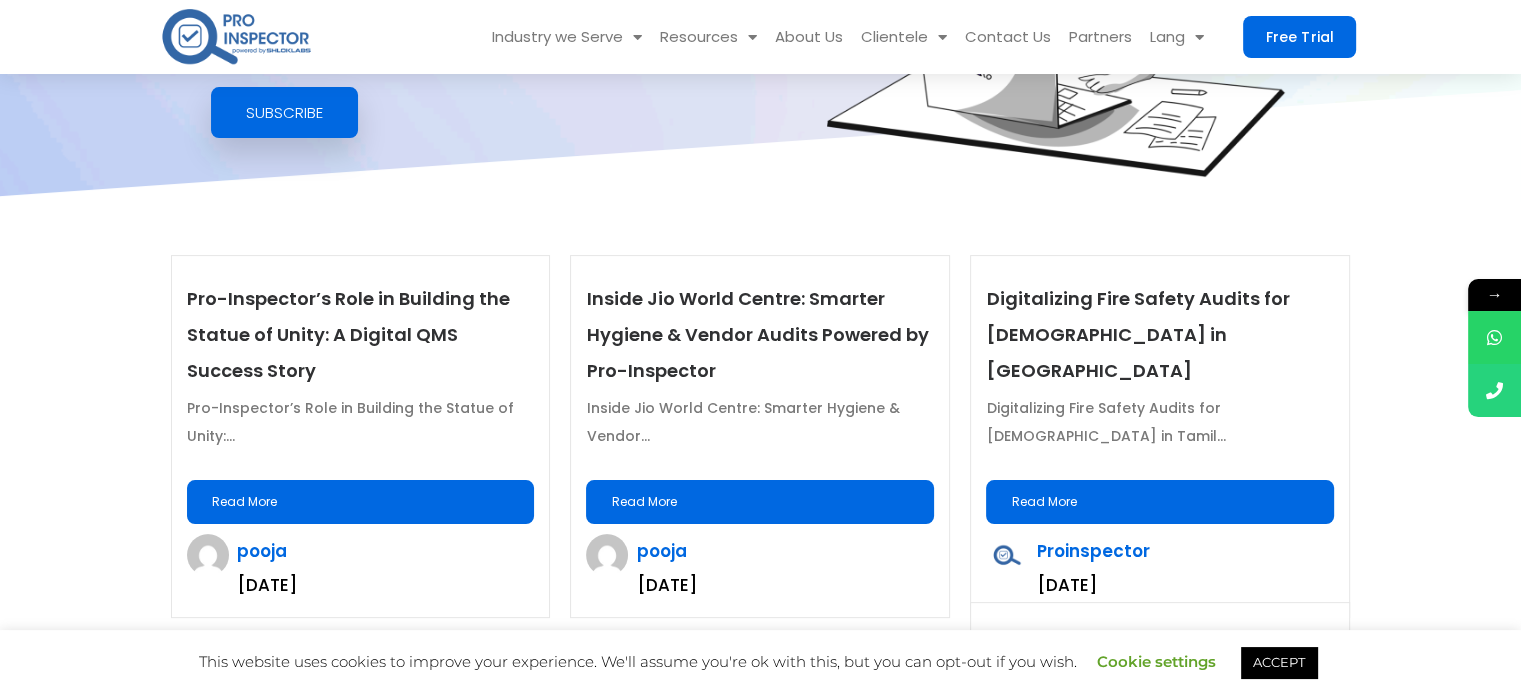 scroll, scrollTop: 500, scrollLeft: 0, axis: vertical 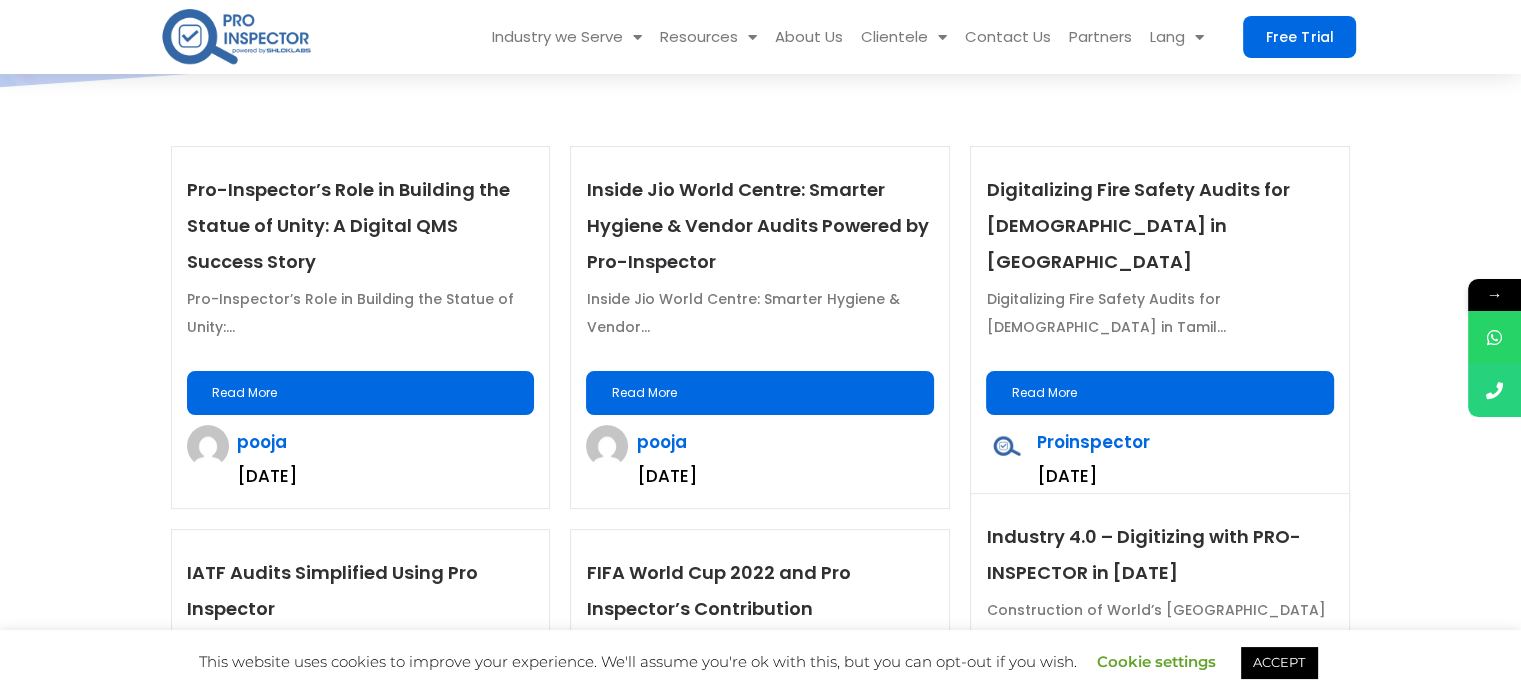 click on "Read More" at bounding box center (361, 393) 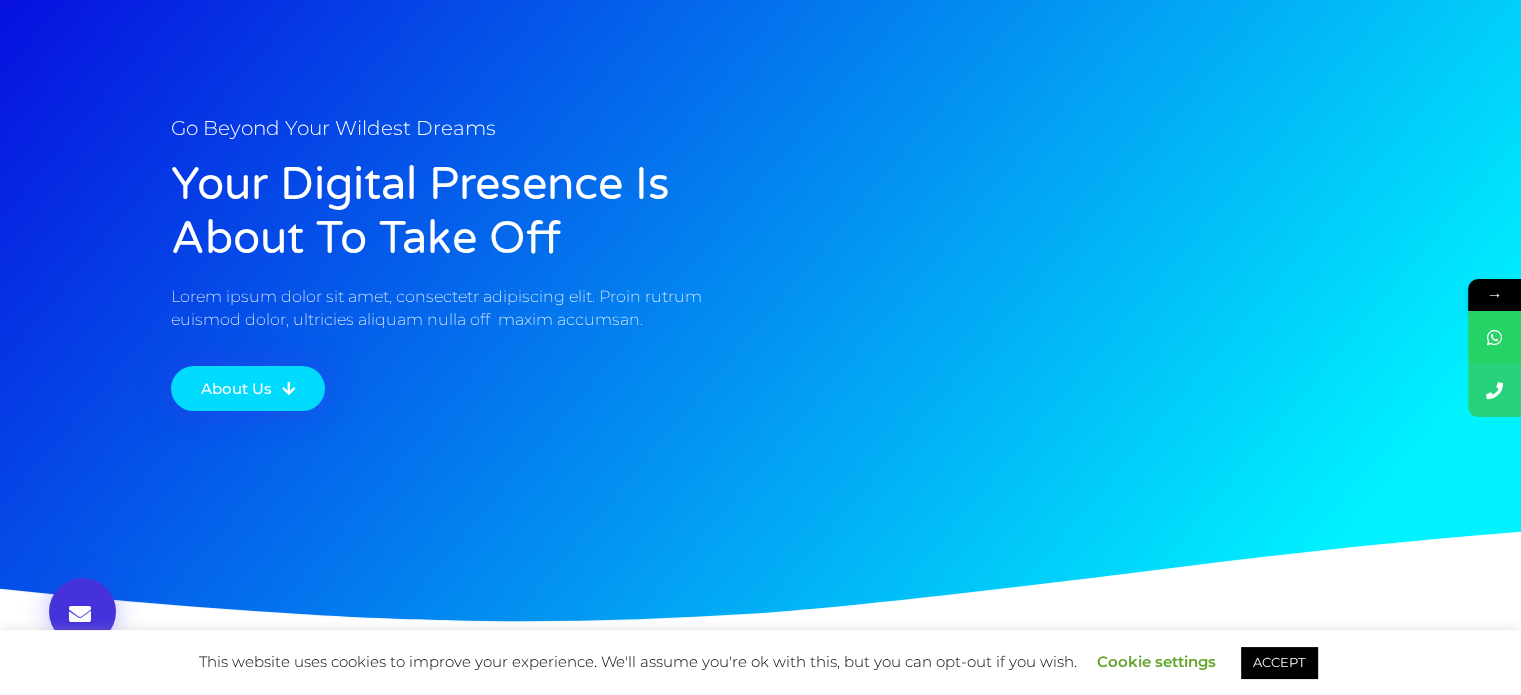scroll, scrollTop: 0, scrollLeft: 0, axis: both 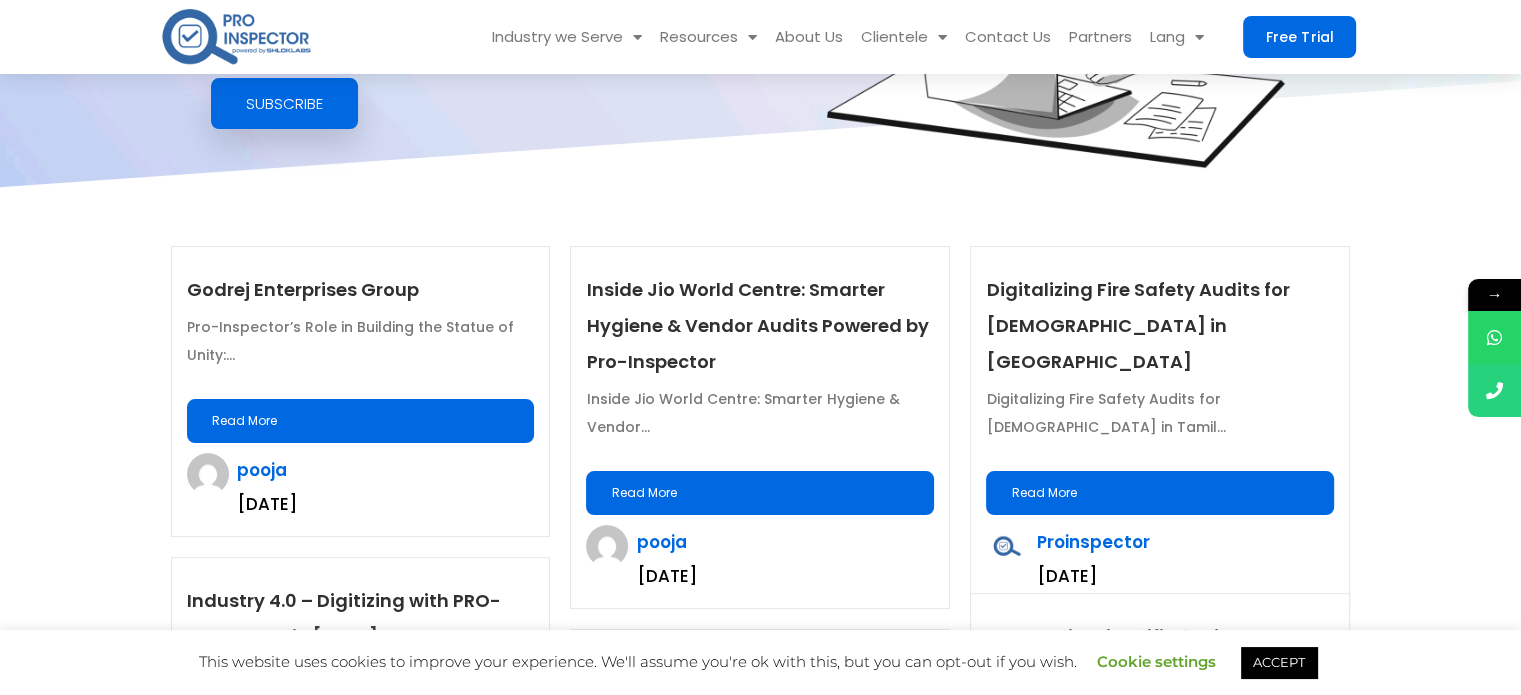 click on "Godrej Enterprises Group" at bounding box center (361, 290) 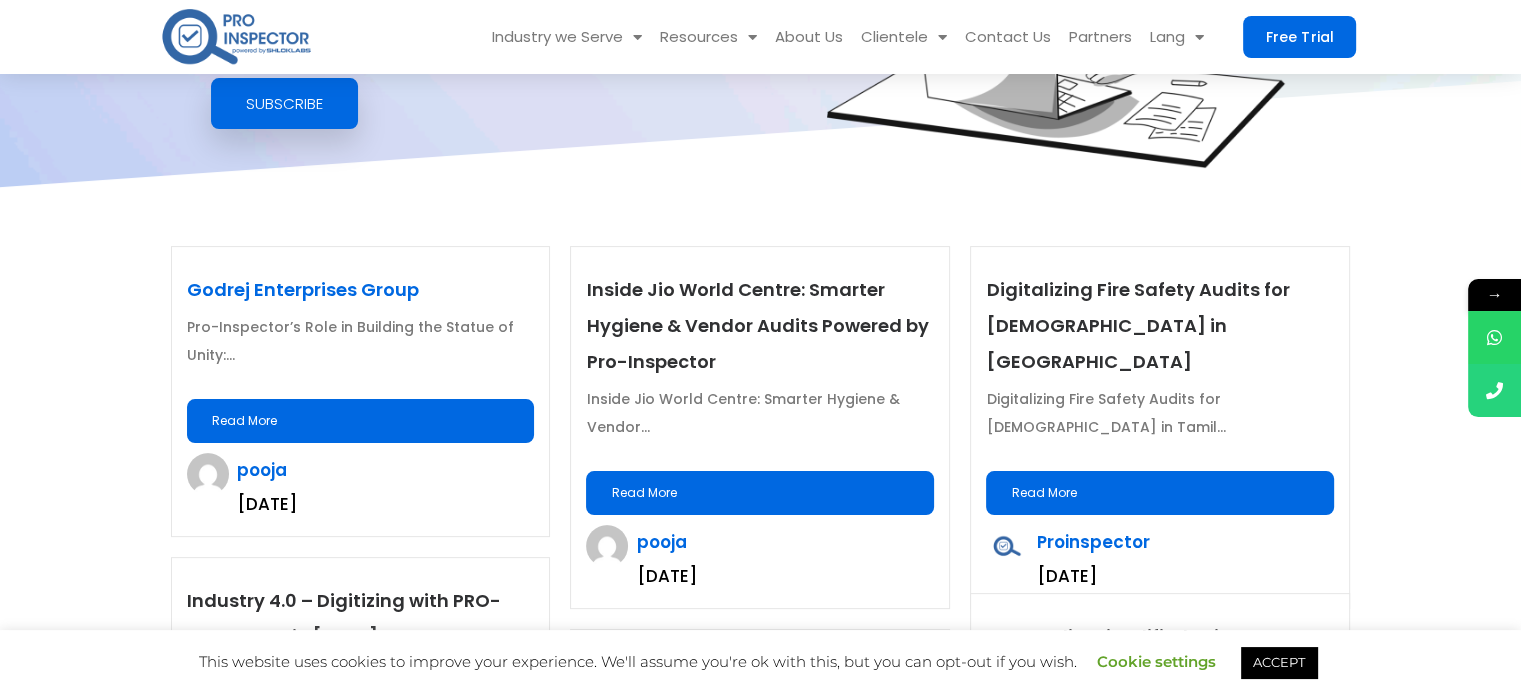 click on "Godrej Enterprises Group" at bounding box center [303, 289] 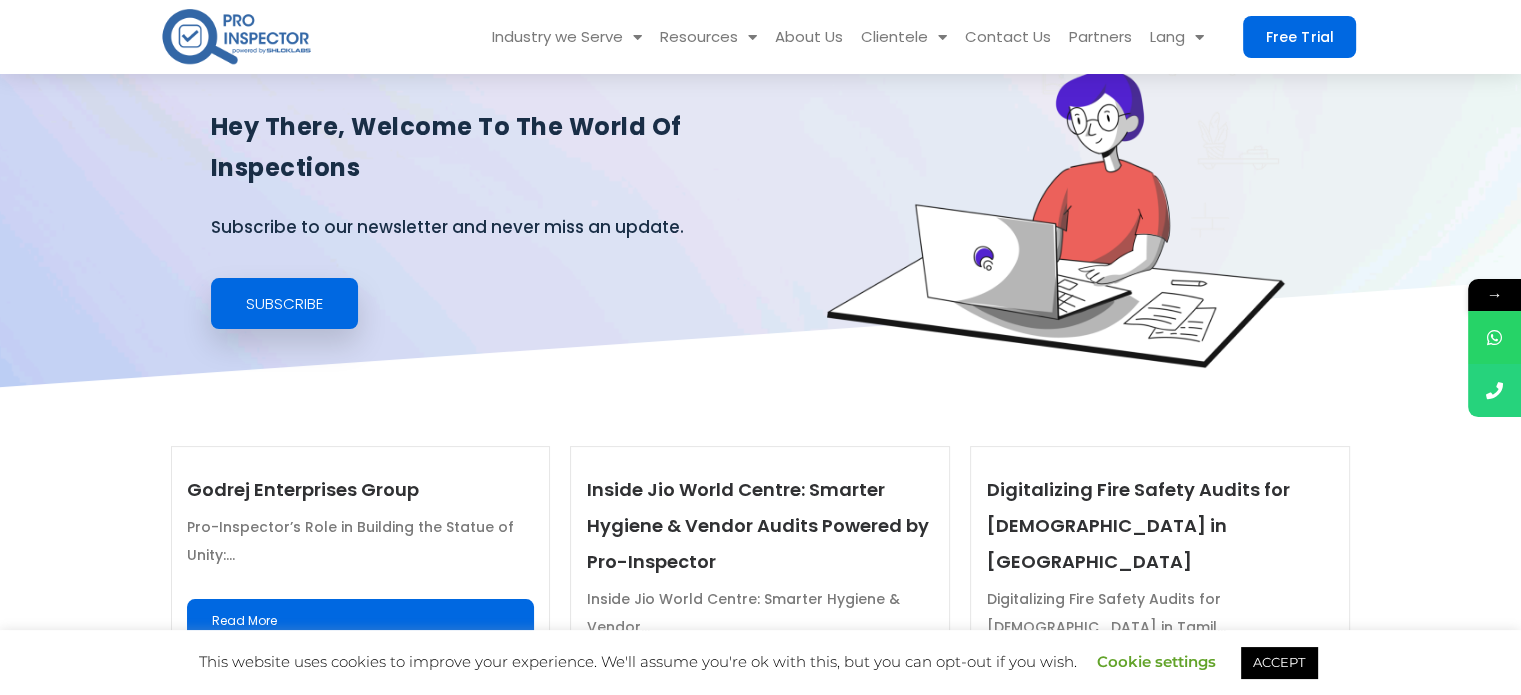 scroll, scrollTop: 300, scrollLeft: 0, axis: vertical 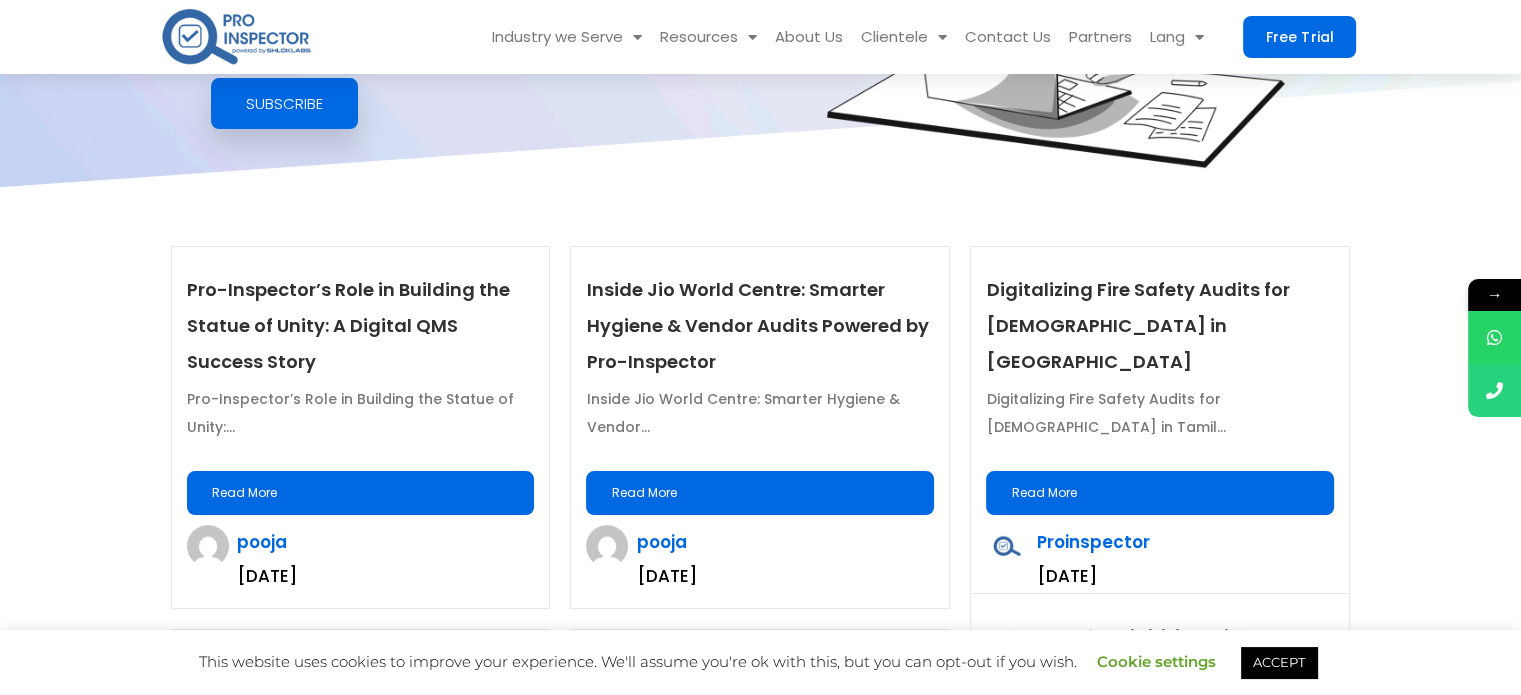 click on "Pro-Inspector’s Role in Building the Statue of Unity: A Digital QMS Success Story" at bounding box center (361, 326) 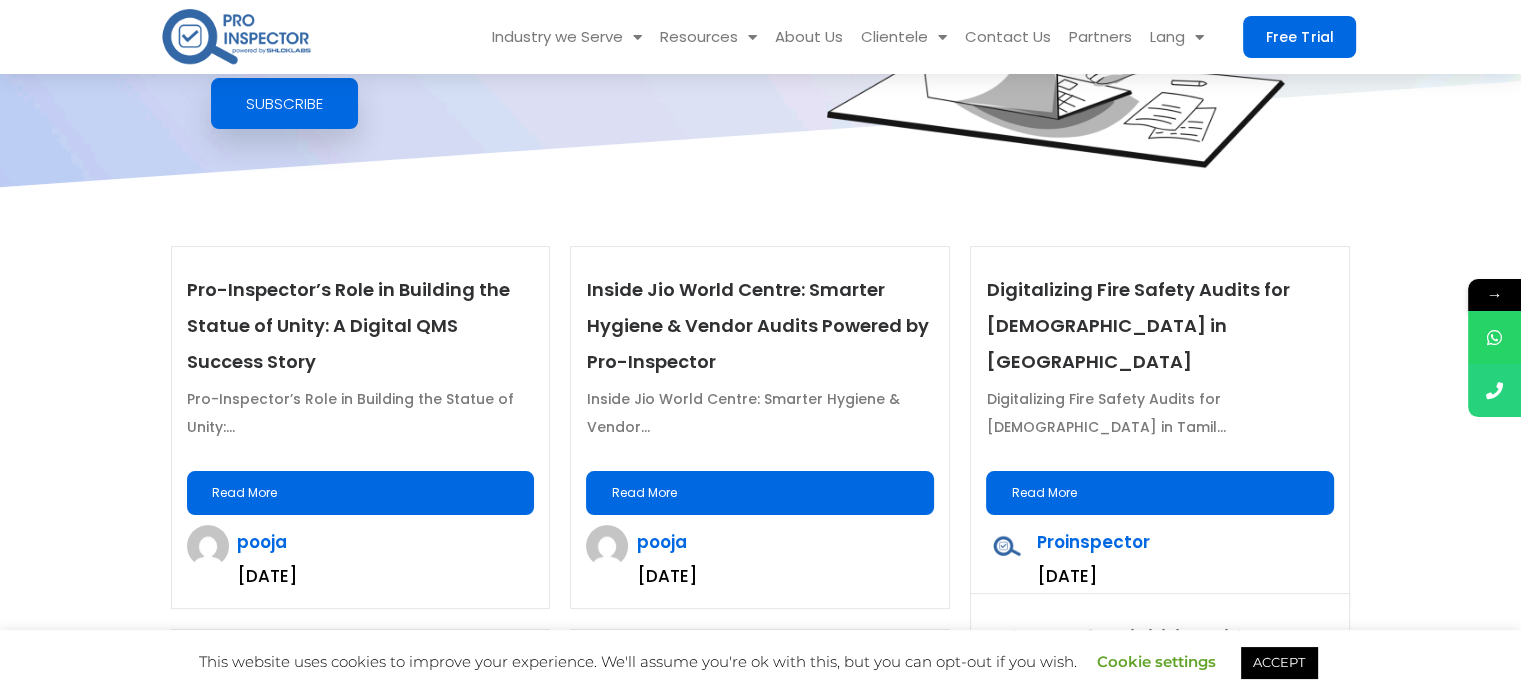 click on "Pro-Inspector’s Role in Building the Statue of Unity: A Digital QMS Success Story" at bounding box center [361, 326] 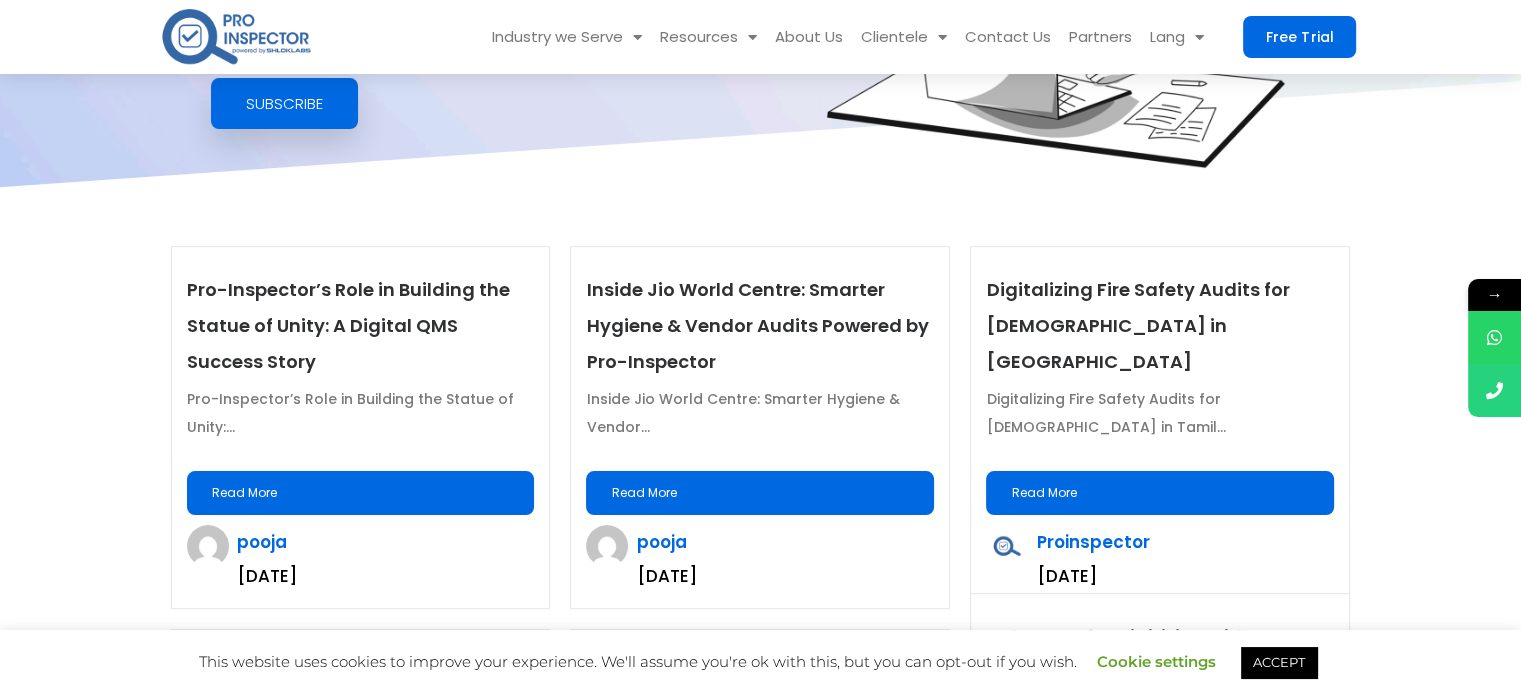 click on "Pro-Inspector’s Role in Building the Statue of Unity: A Digital QMS Success Story
Pro-Inspector’s Role in Building the Statue of Unity:... Read More
pooja July 29, 2025" at bounding box center (361, 427) 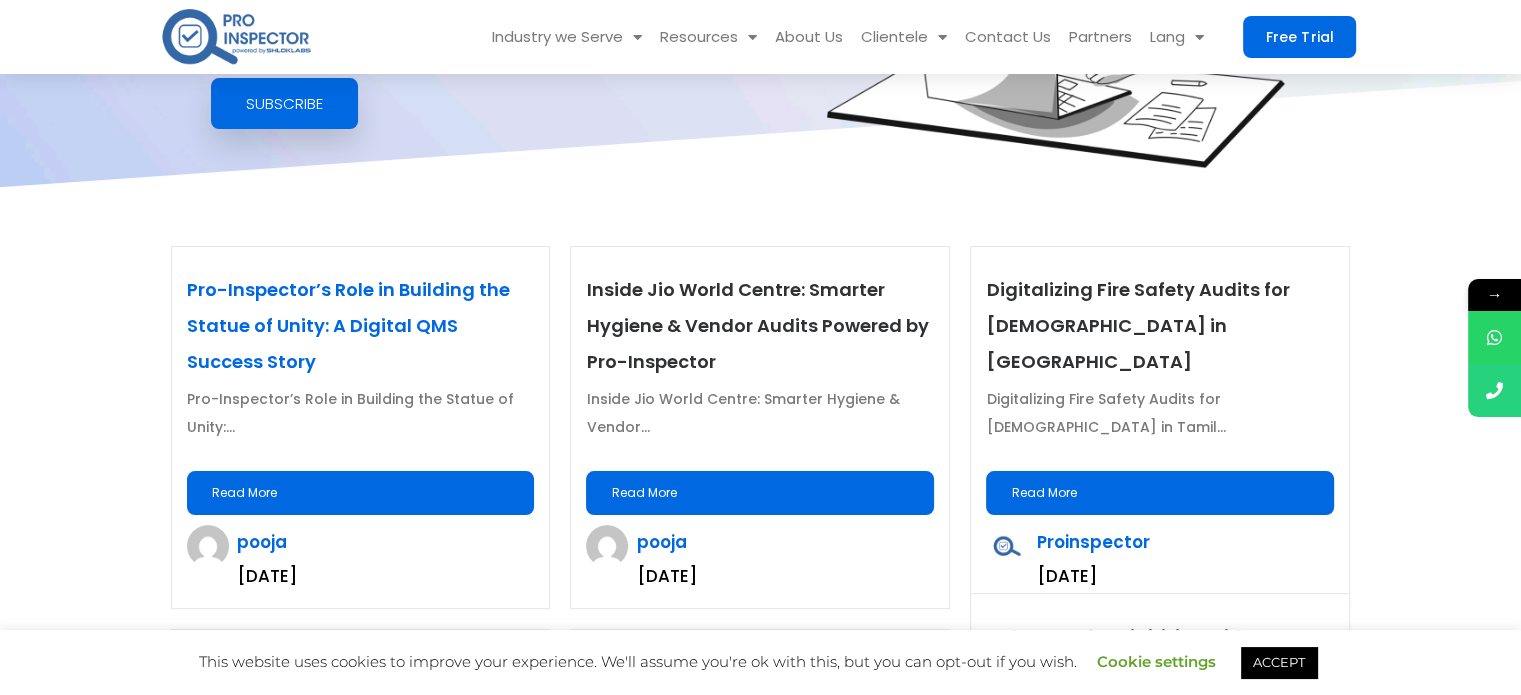 click on "Pro-Inspector’s Role in Building the Statue of Unity: A Digital QMS Success Story" at bounding box center (348, 325) 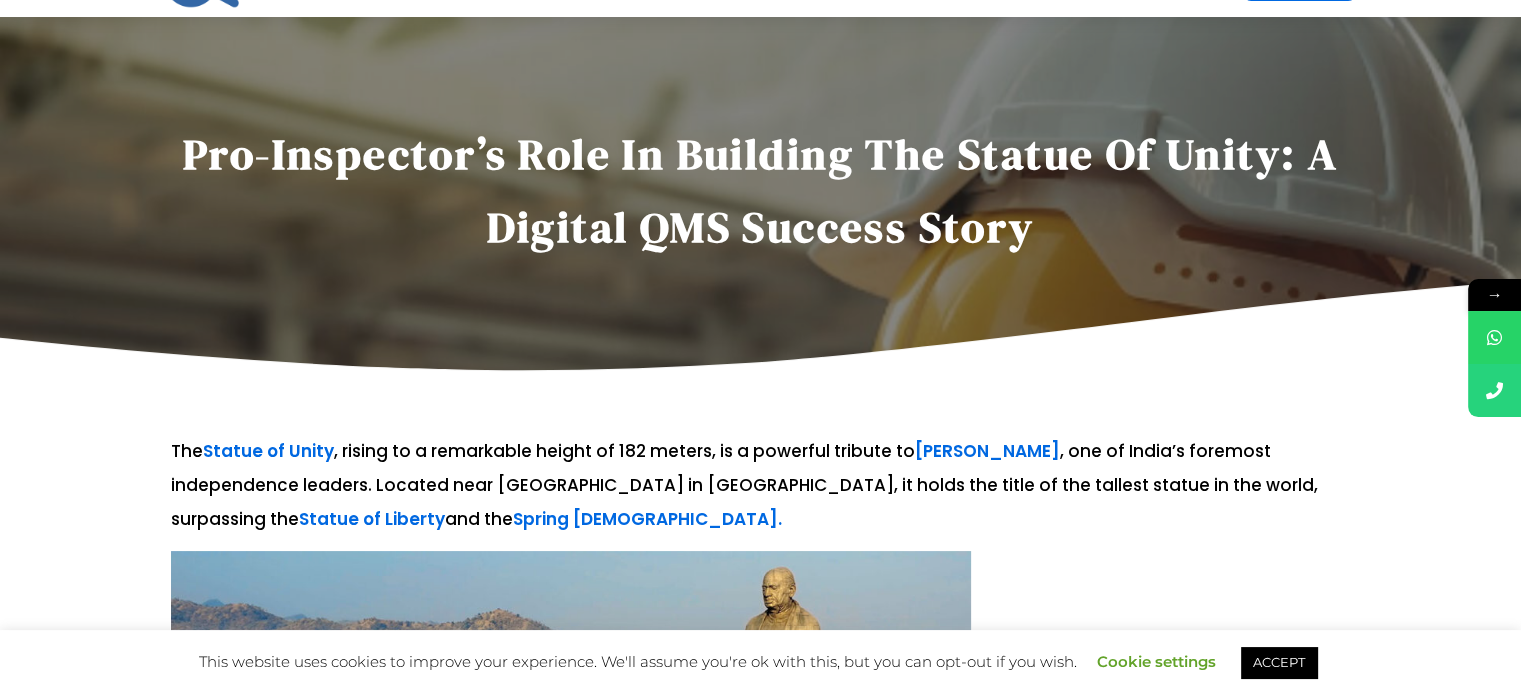 scroll, scrollTop: 0, scrollLeft: 0, axis: both 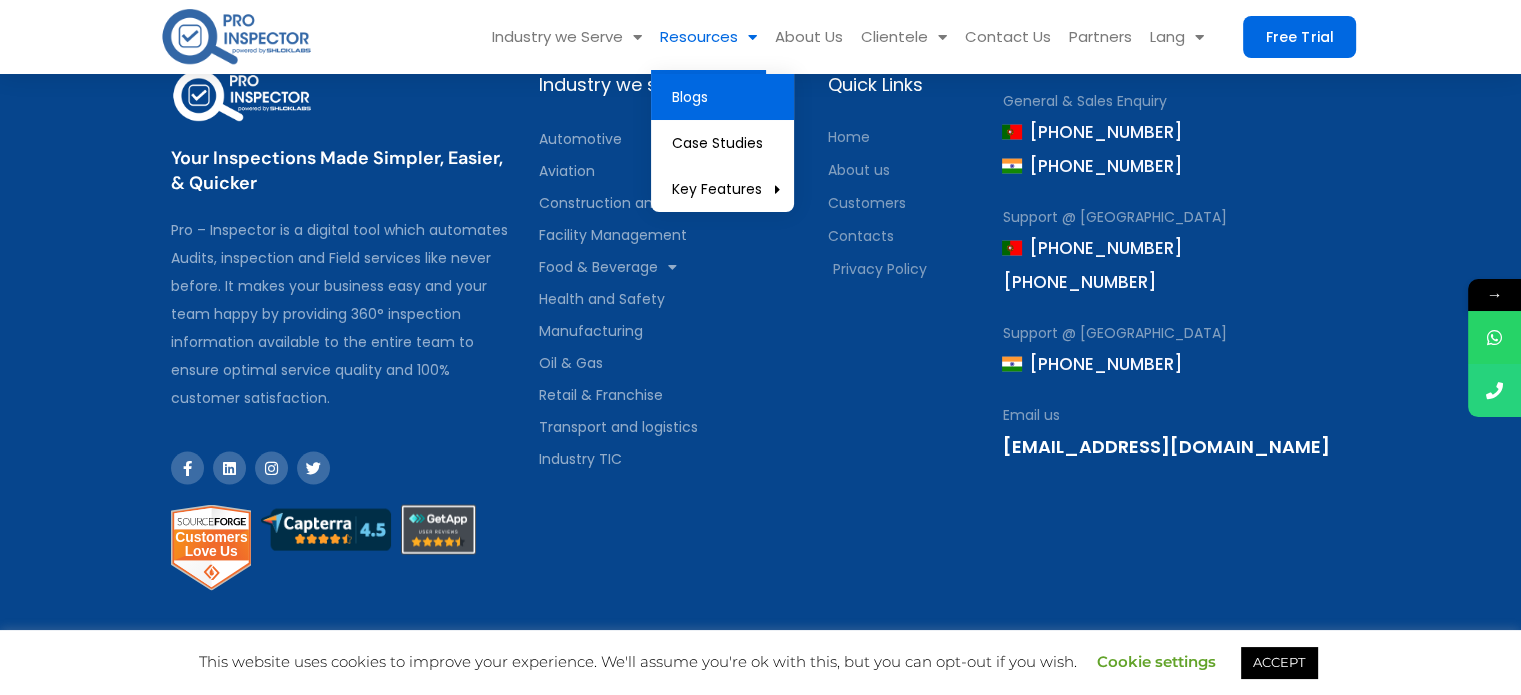 drag, startPoint x: 720, startPoint y: 103, endPoint x: 708, endPoint y: 110, distance: 13.892444 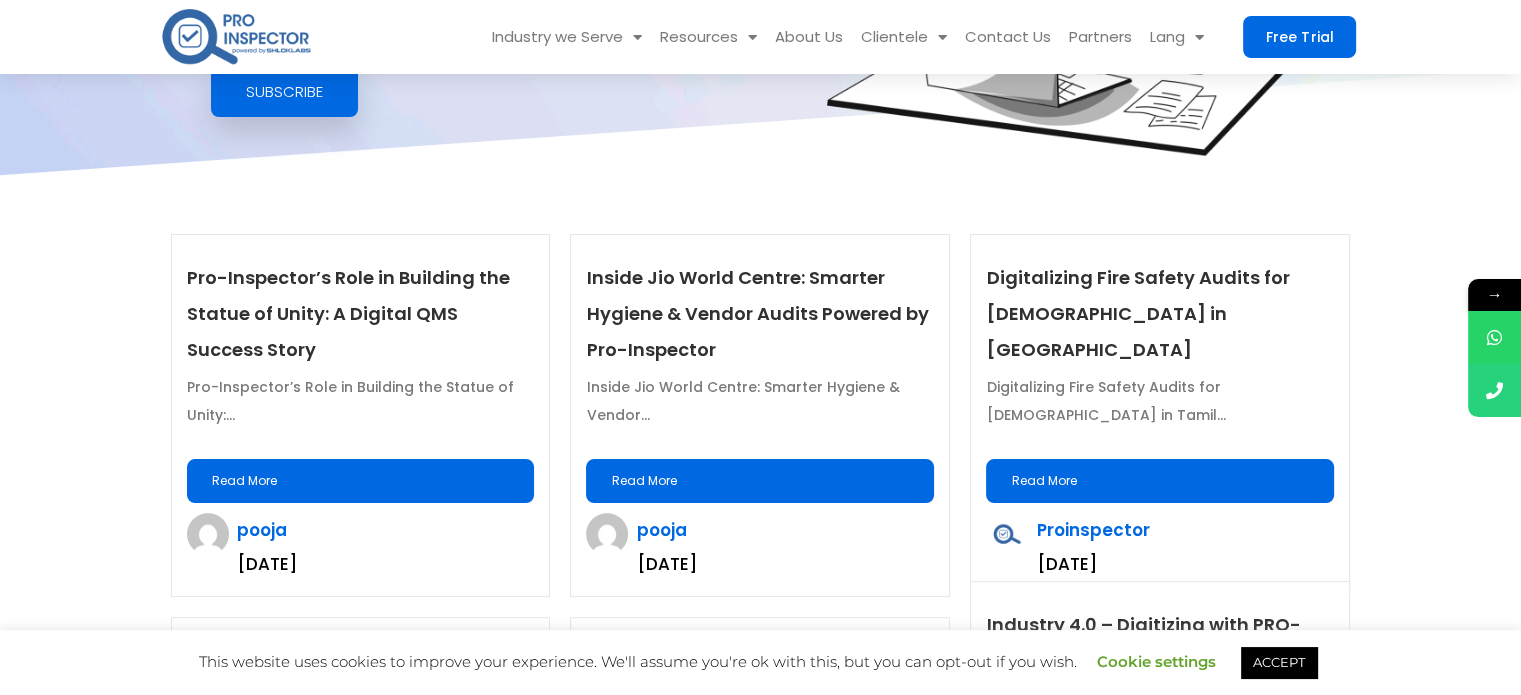 scroll, scrollTop: 400, scrollLeft: 0, axis: vertical 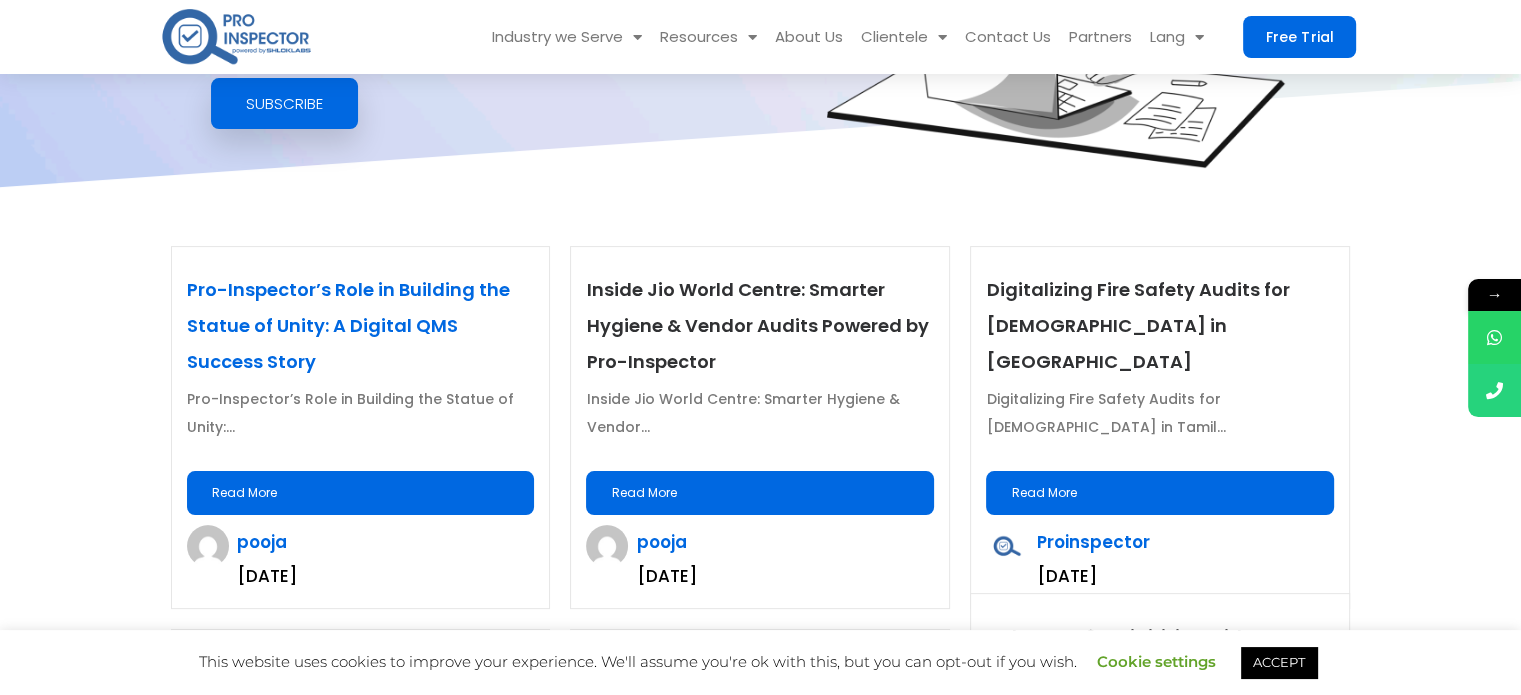 click on "Pro-Inspector’s Role in Building the Statue of Unity: A Digital QMS Success Story" at bounding box center (348, 325) 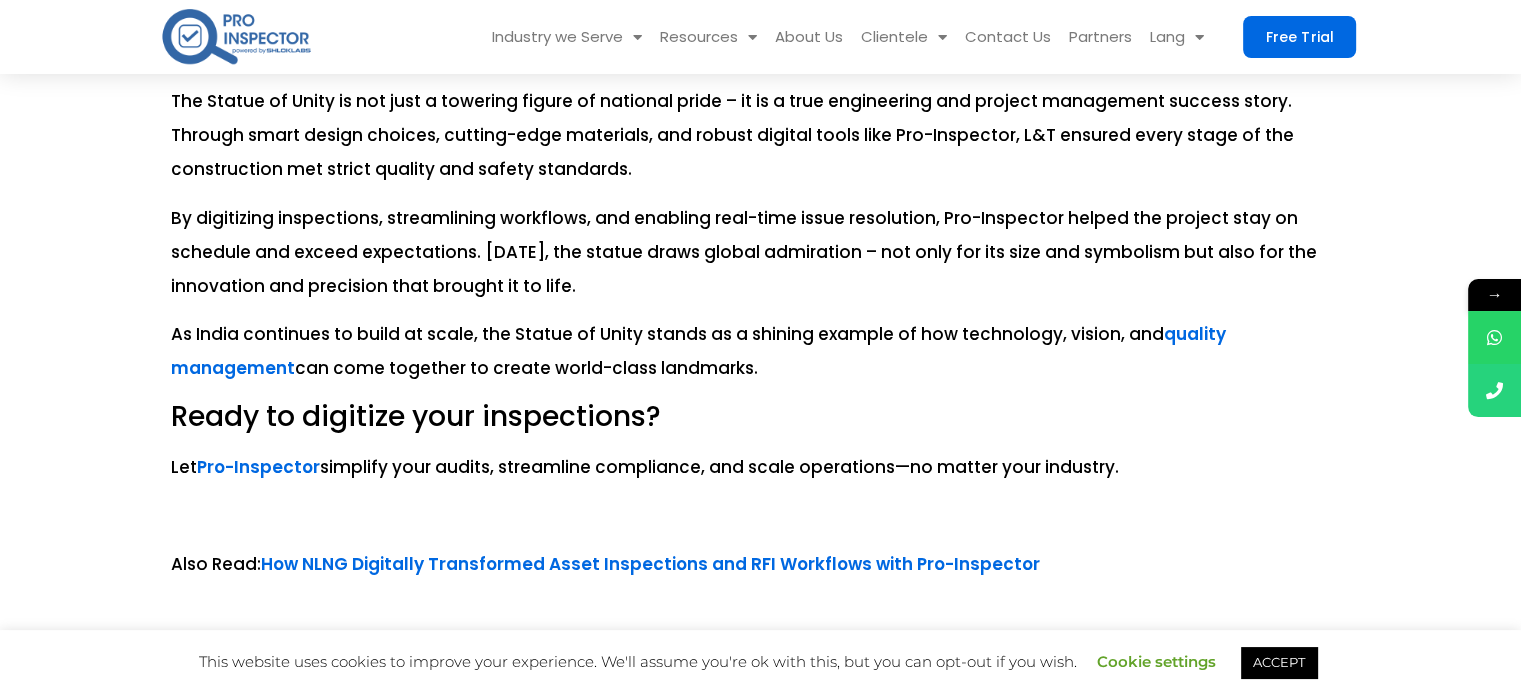 scroll, scrollTop: 3300, scrollLeft: 0, axis: vertical 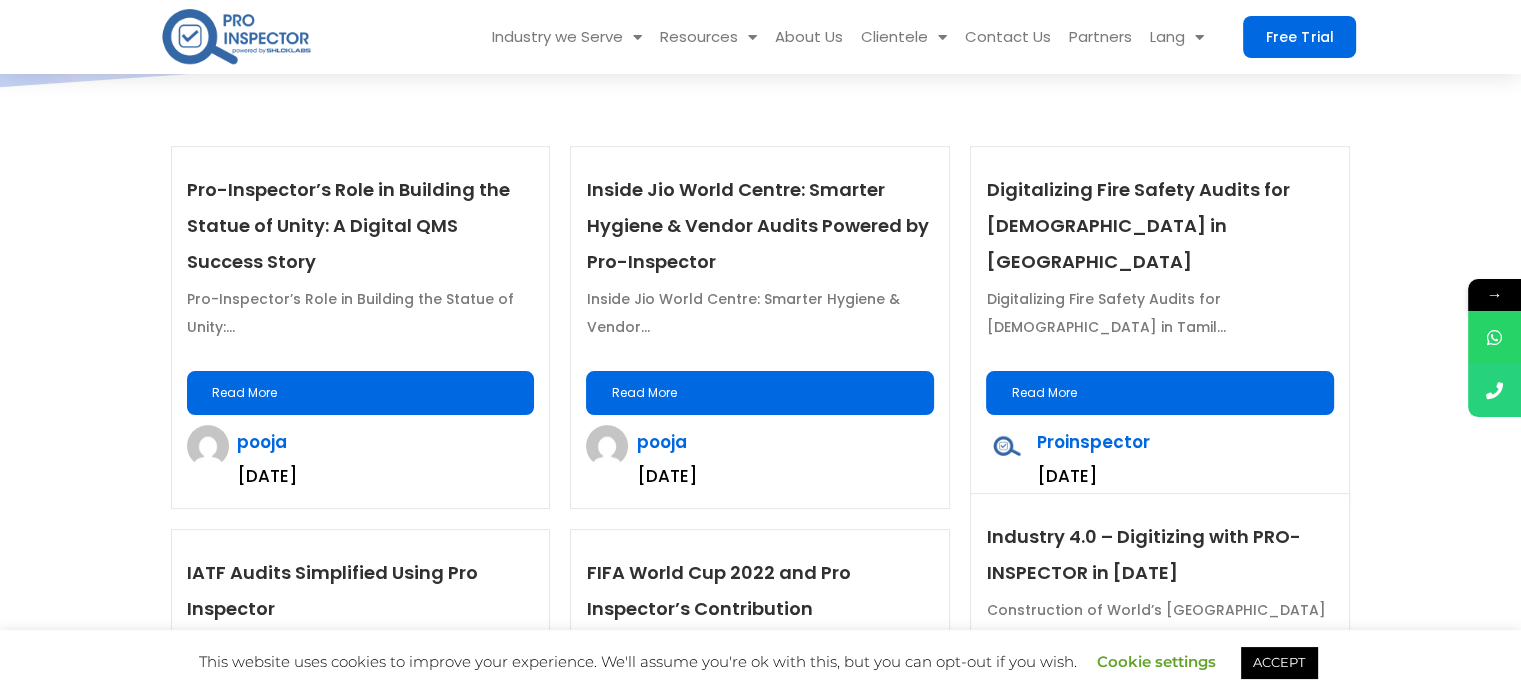 click on "Pro-Inspector’s Role in Building the Statue of Unity: A Digital QMS Success Story" at bounding box center (361, 226) 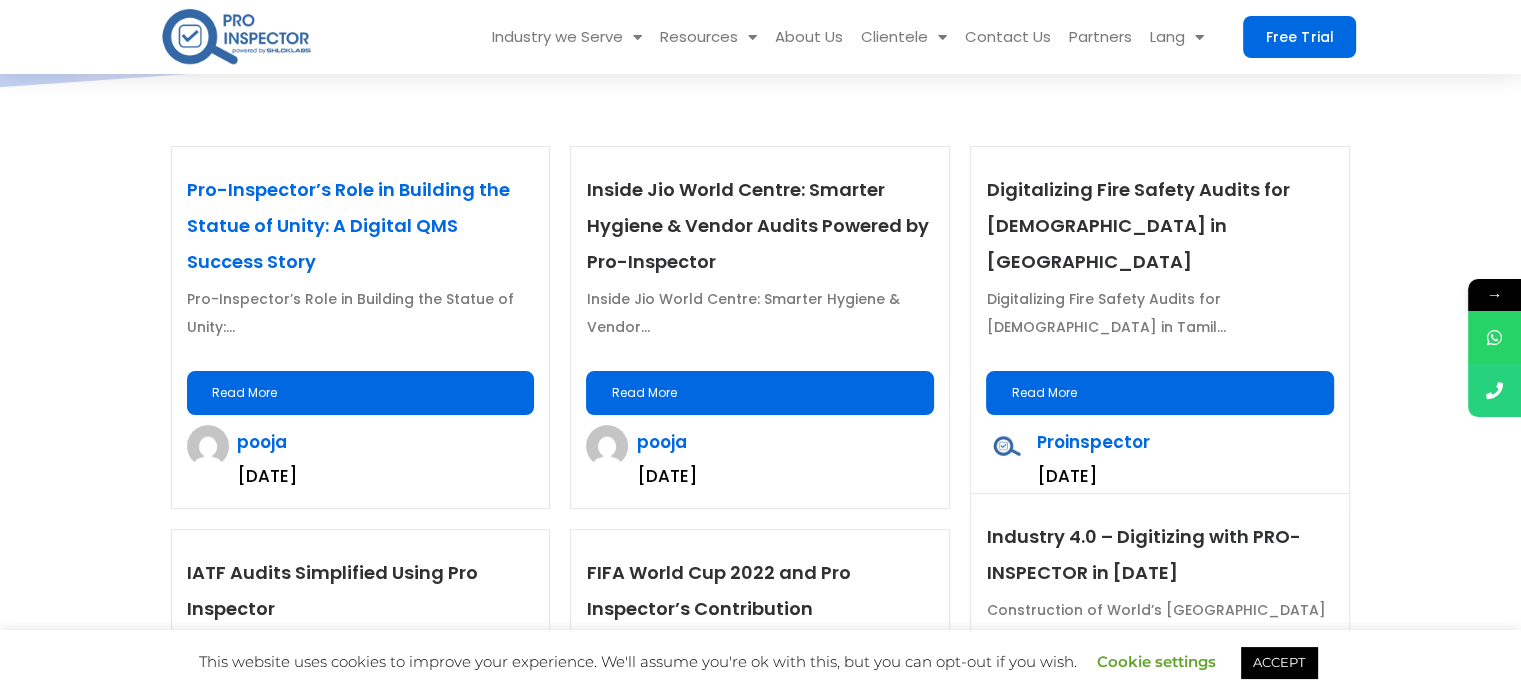 click on "Pro-Inspector’s Role in Building the Statue of Unity: A Digital QMS Success Story" at bounding box center (348, 225) 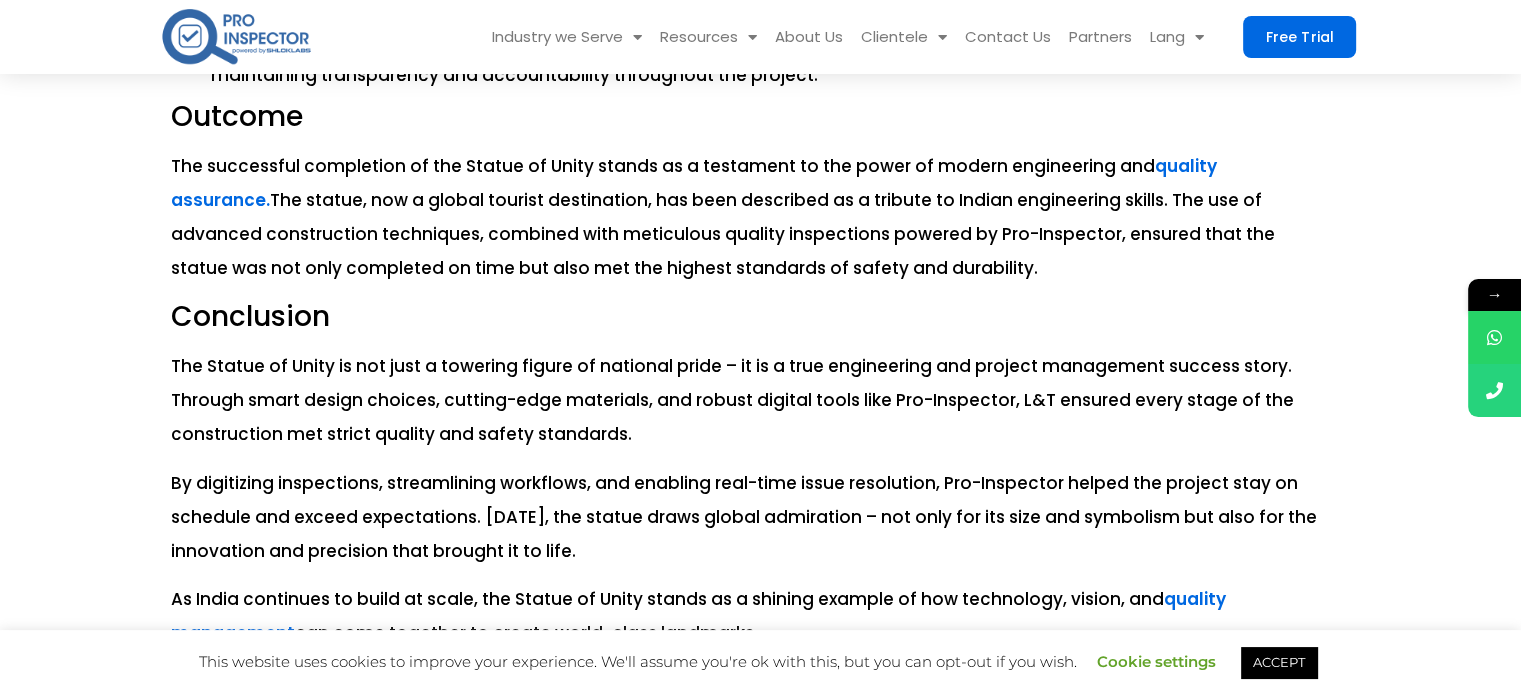 scroll, scrollTop: 3300, scrollLeft: 0, axis: vertical 